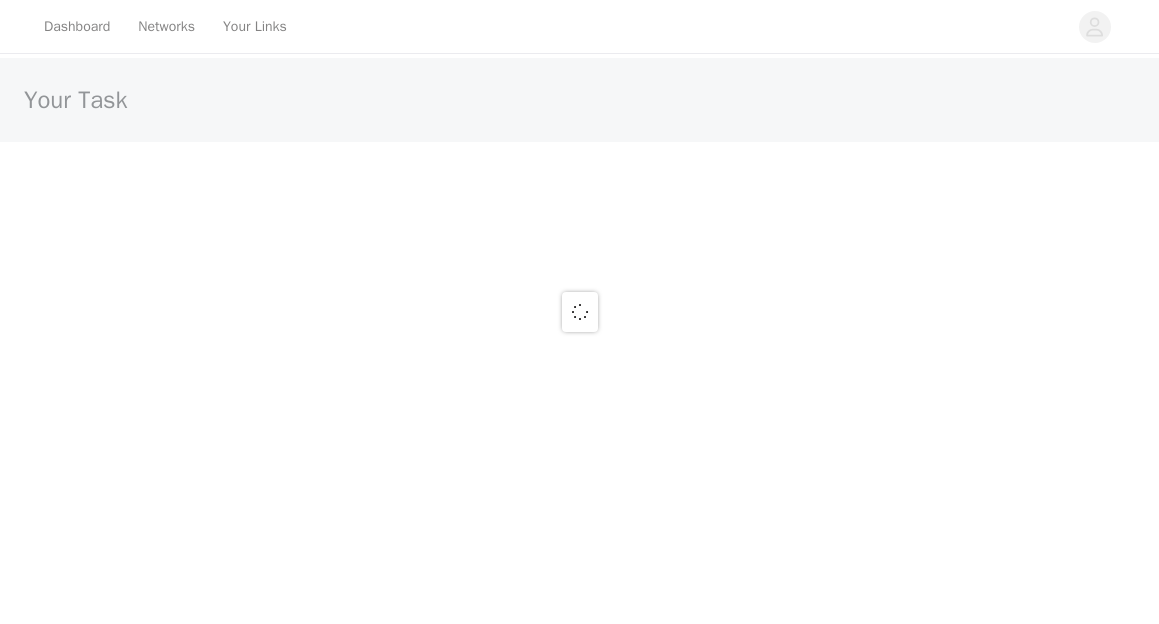 scroll, scrollTop: 0, scrollLeft: 0, axis: both 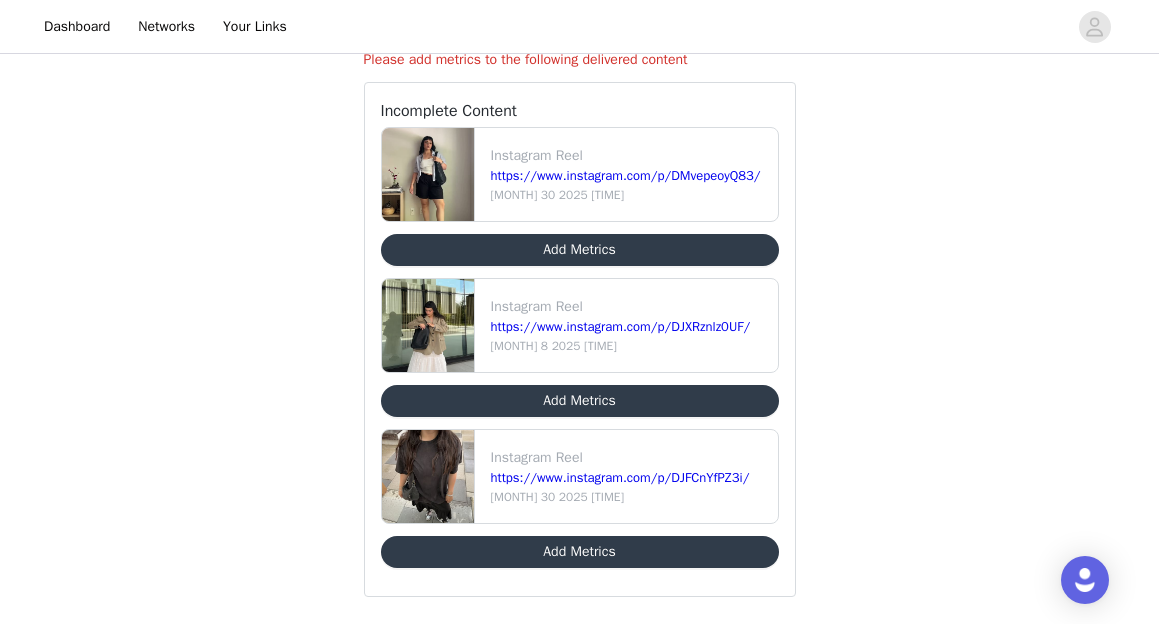 click on "Add Metrics" at bounding box center (580, 401) 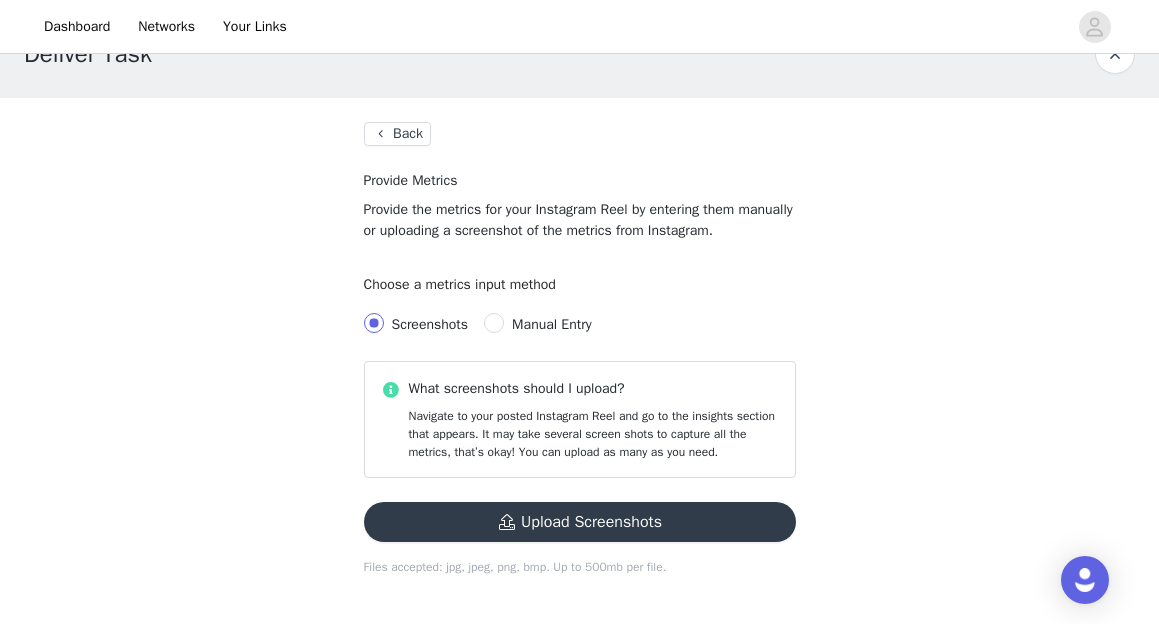 scroll, scrollTop: 47, scrollLeft: 0, axis: vertical 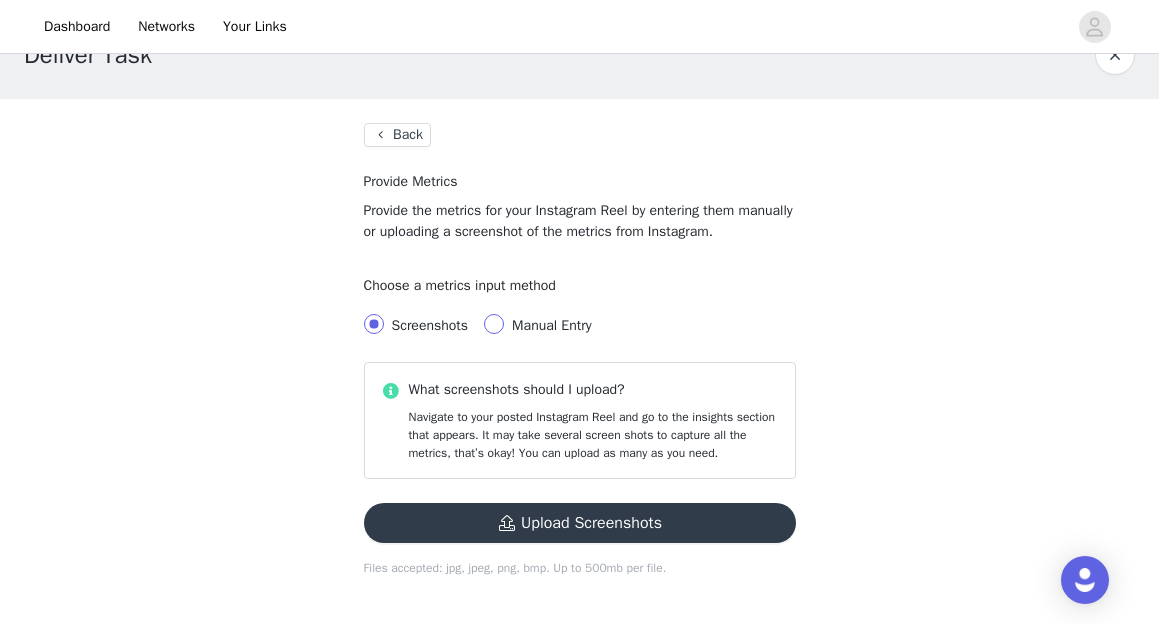click on "Manual Entry" at bounding box center (494, 324) 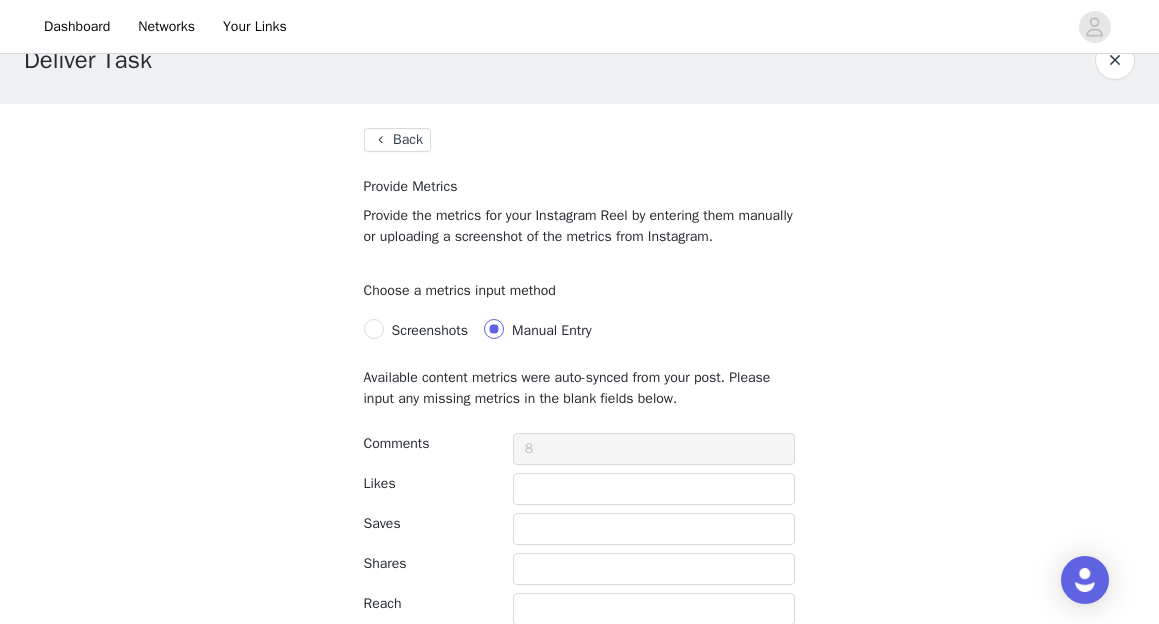 scroll, scrollTop: 45, scrollLeft: 0, axis: vertical 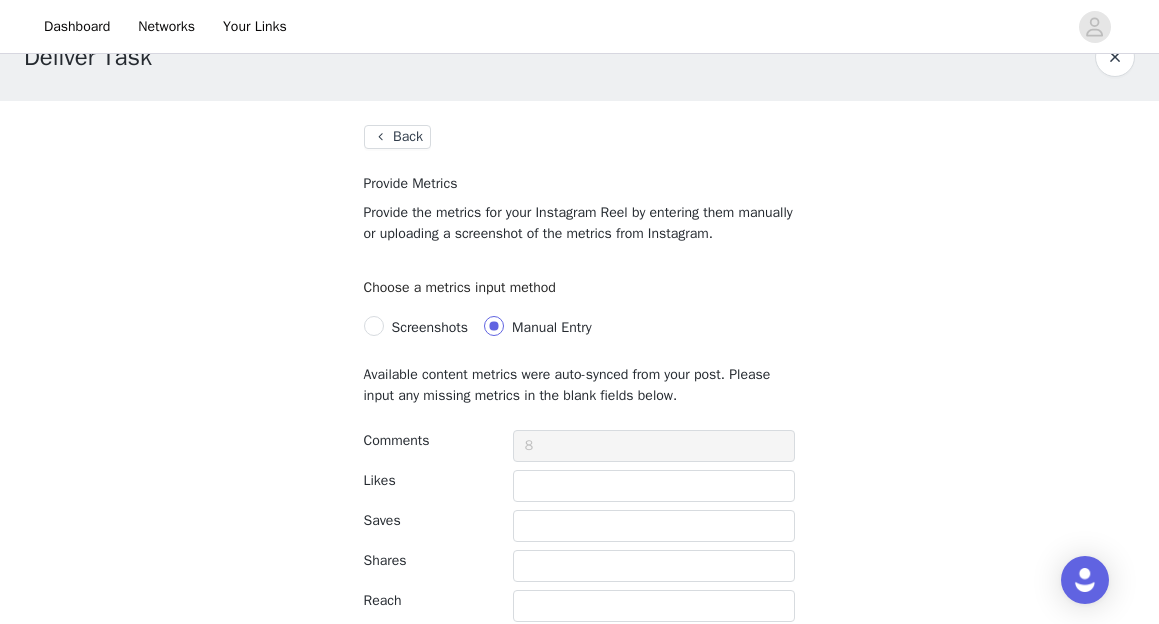 click on "Back" at bounding box center [397, 137] 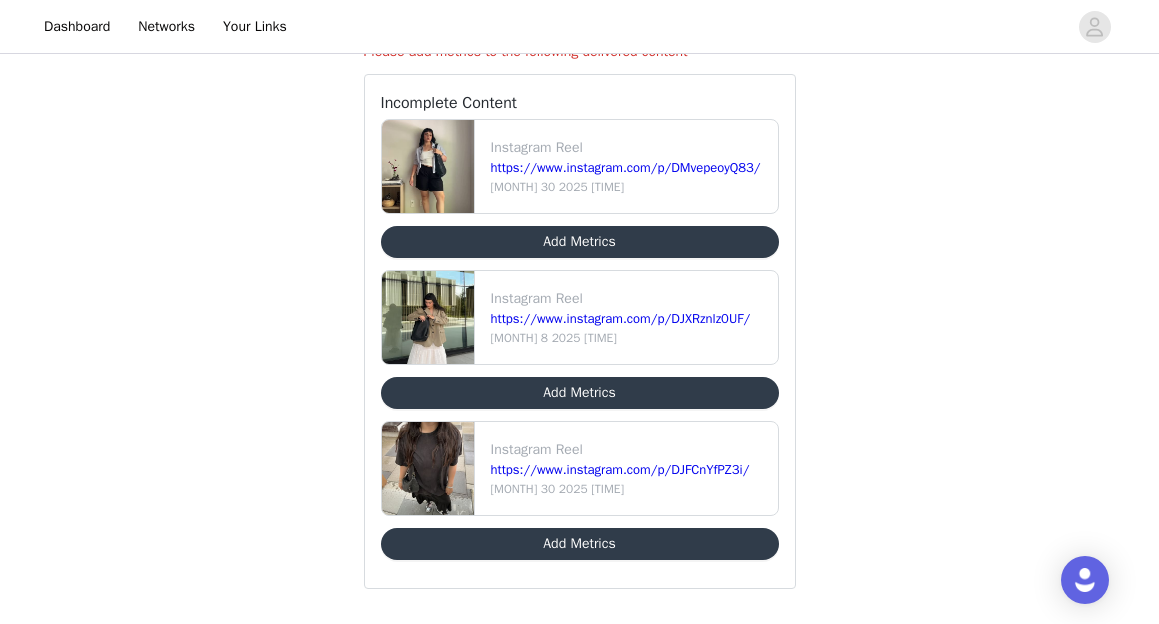scroll, scrollTop: 161, scrollLeft: 0, axis: vertical 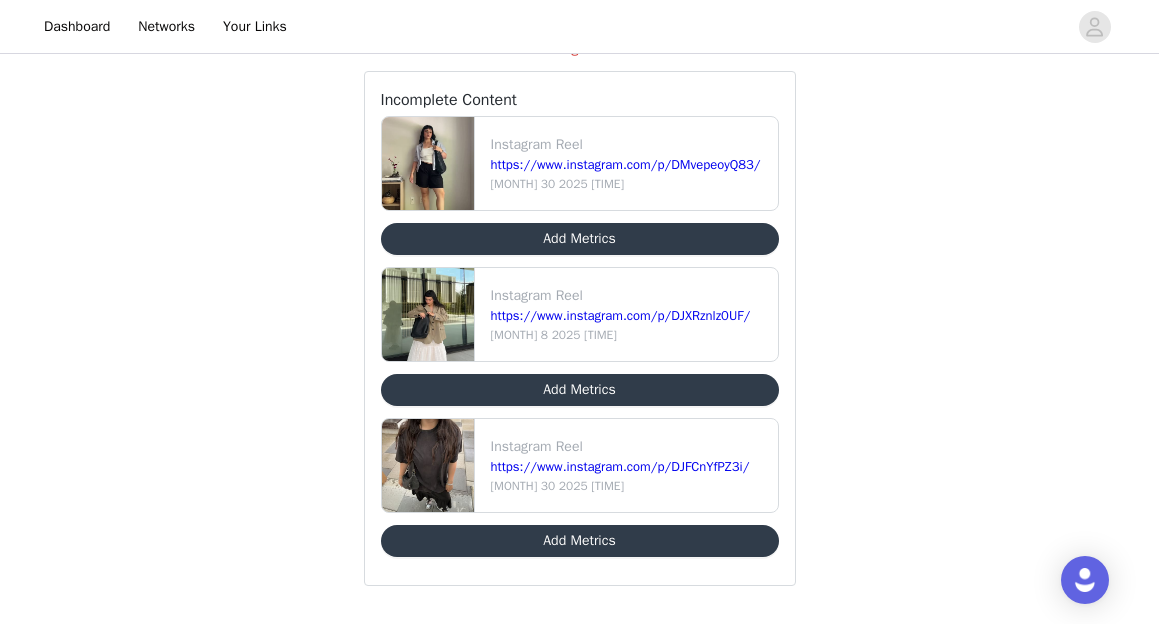 click on "Add Metrics" at bounding box center (580, 390) 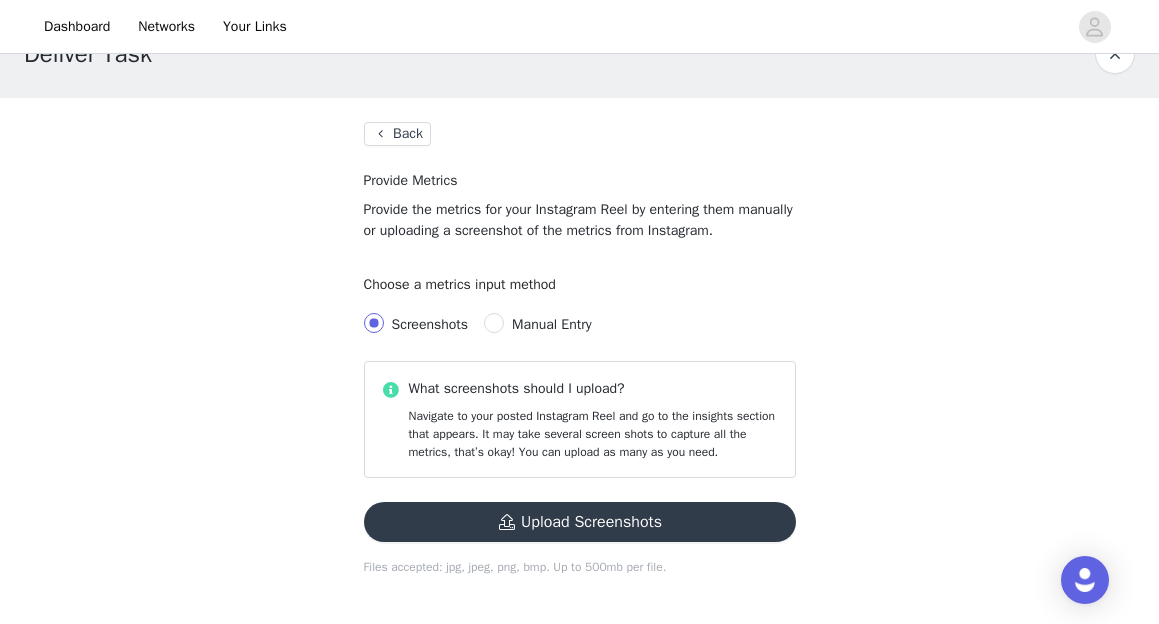 scroll, scrollTop: 47, scrollLeft: 0, axis: vertical 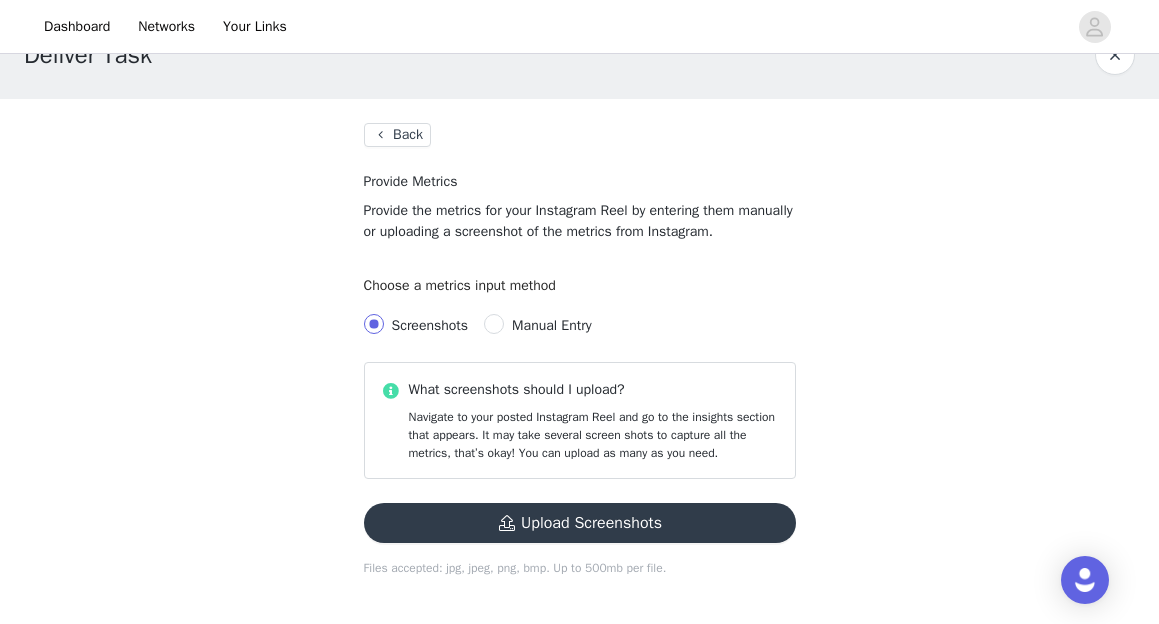 click on "Manual Entry" at bounding box center [551, 325] 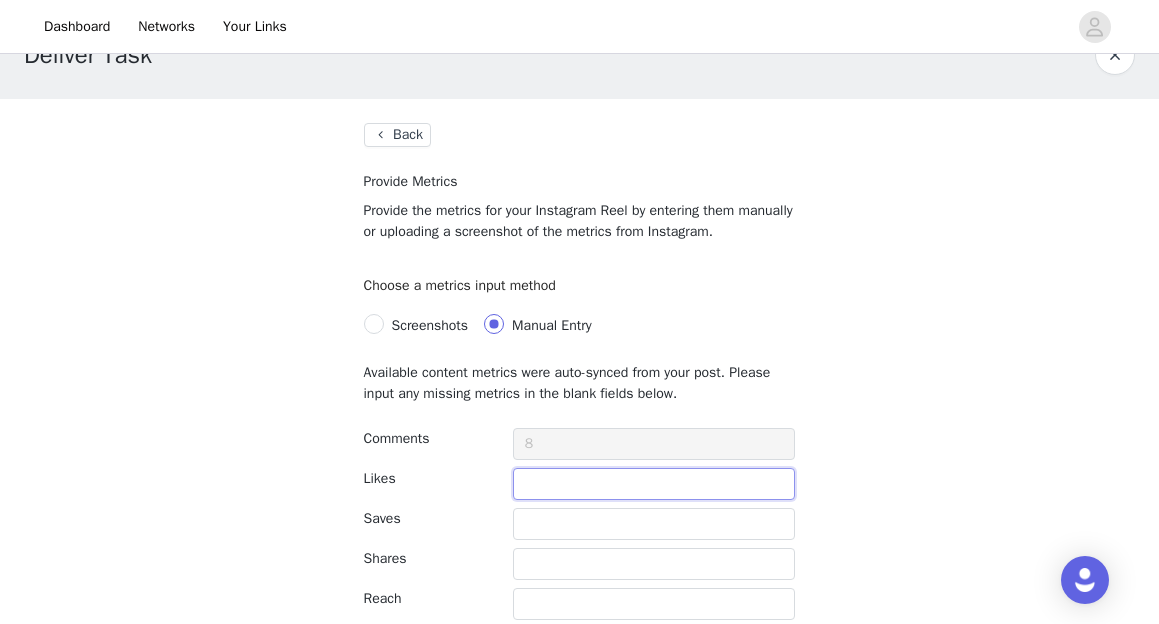 click at bounding box center [654, 484] 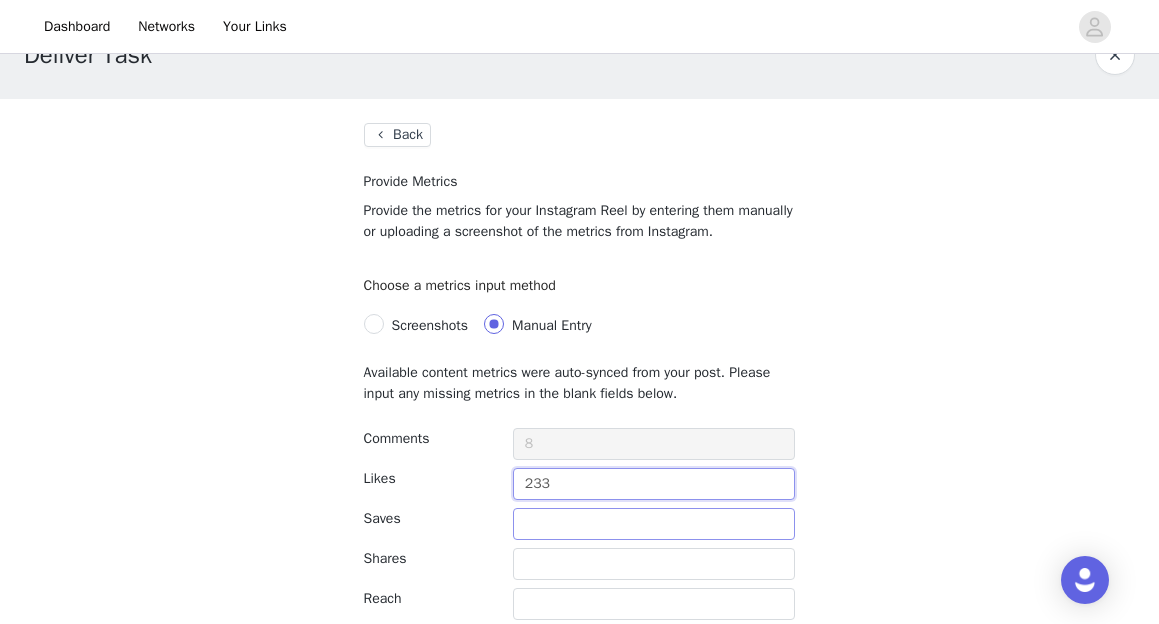 type on "233" 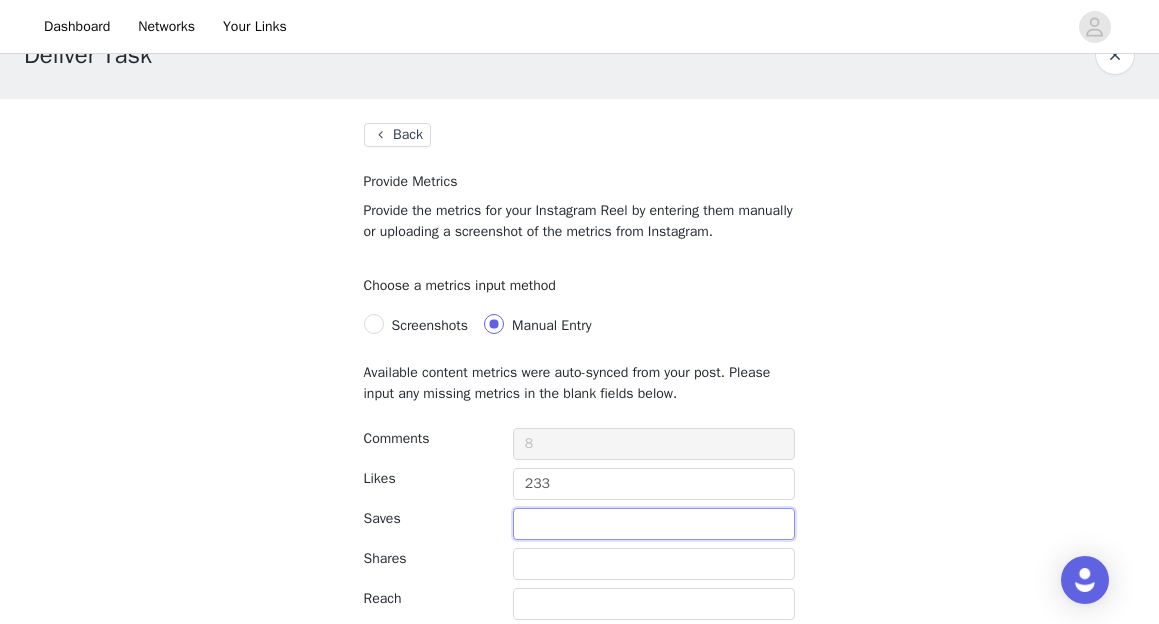 click at bounding box center [654, 524] 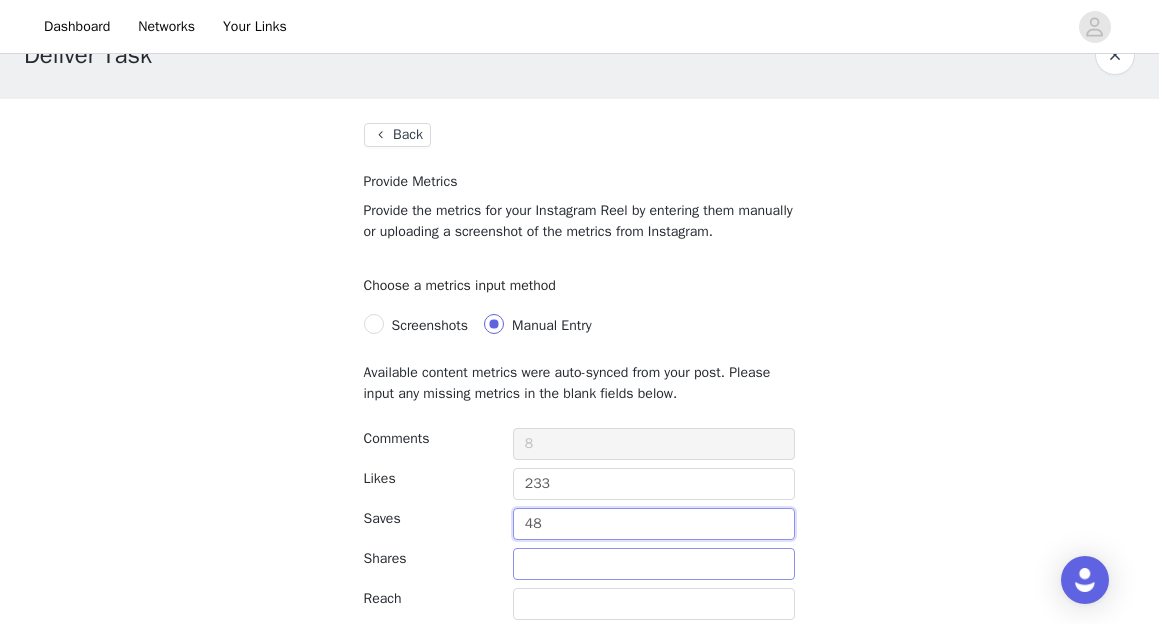 type on "48" 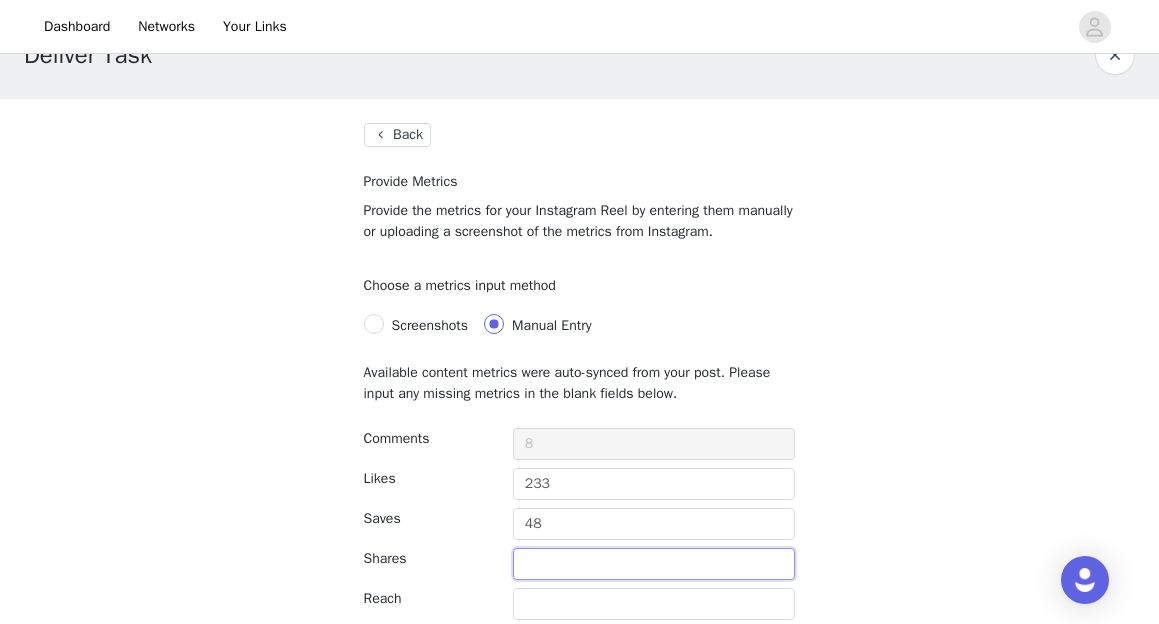 click at bounding box center [654, 564] 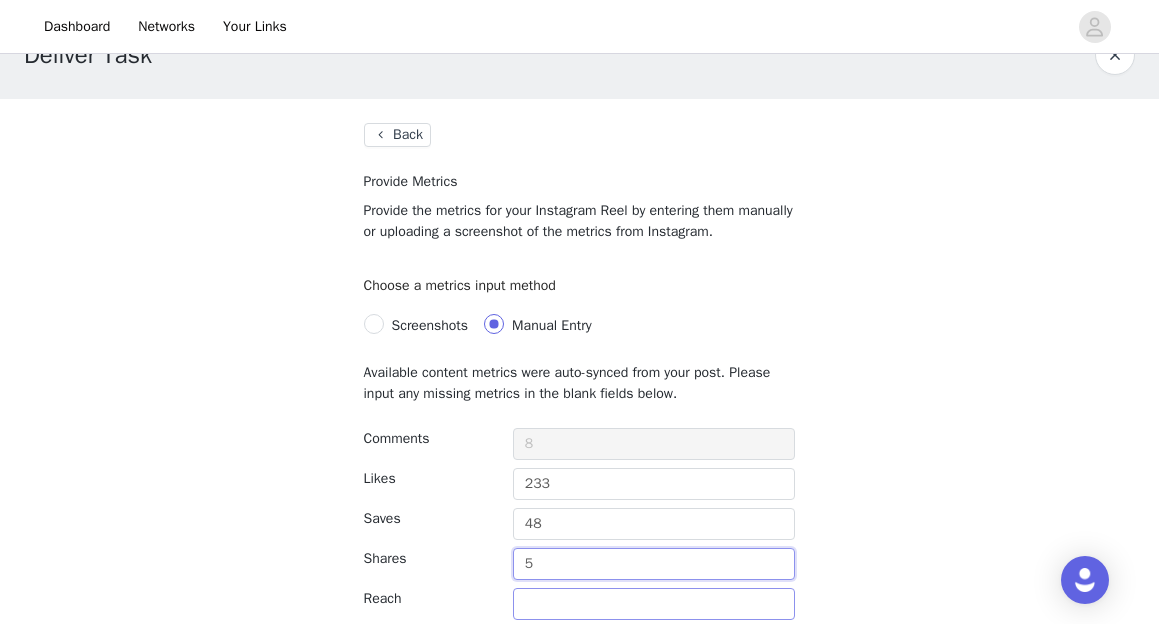 type on "5" 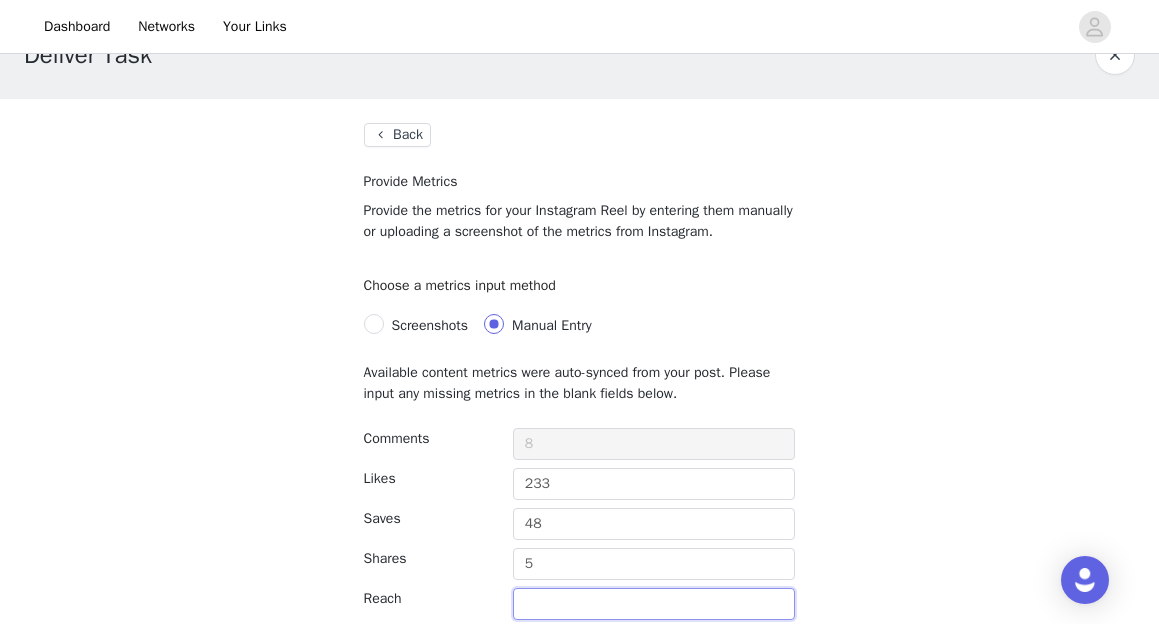 click at bounding box center (654, 604) 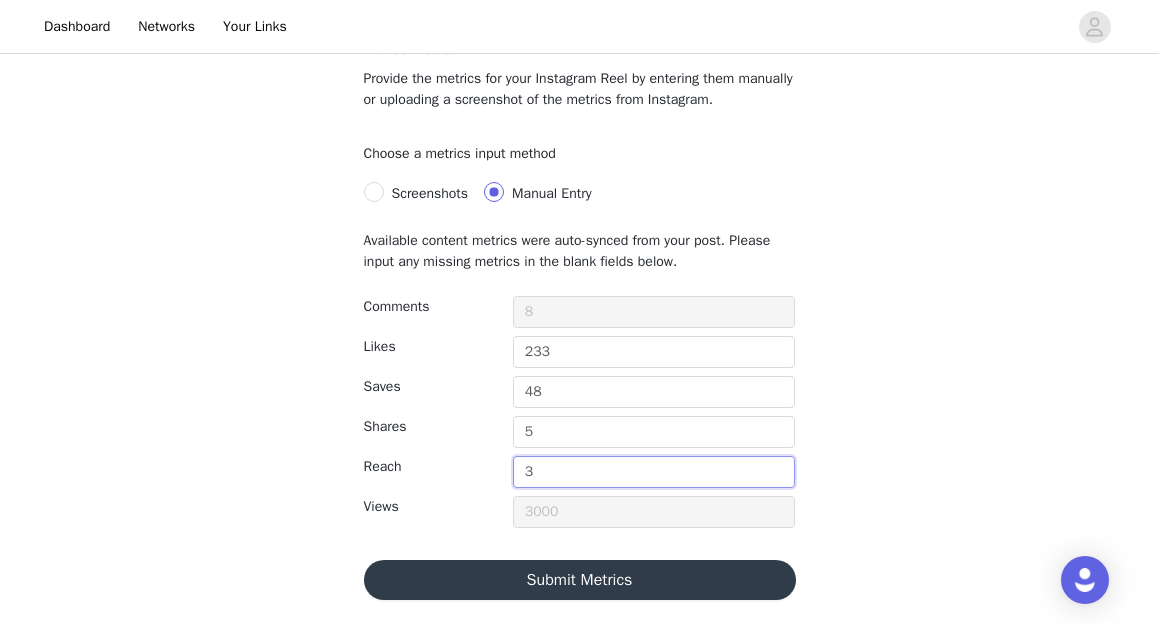 scroll, scrollTop: 178, scrollLeft: 0, axis: vertical 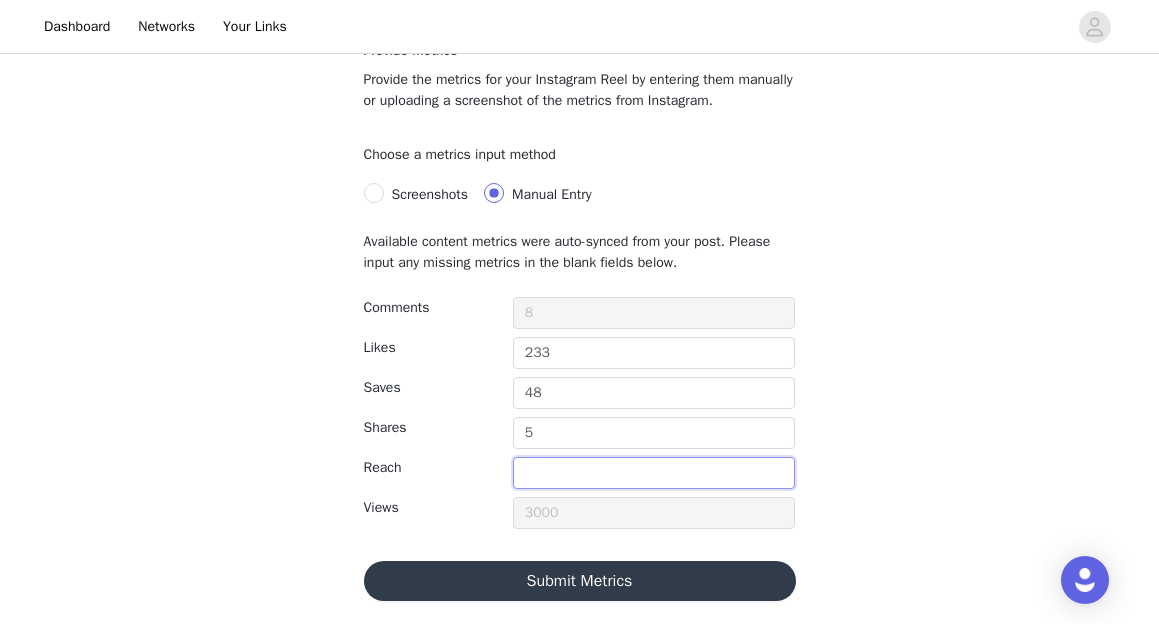 paste on "3" 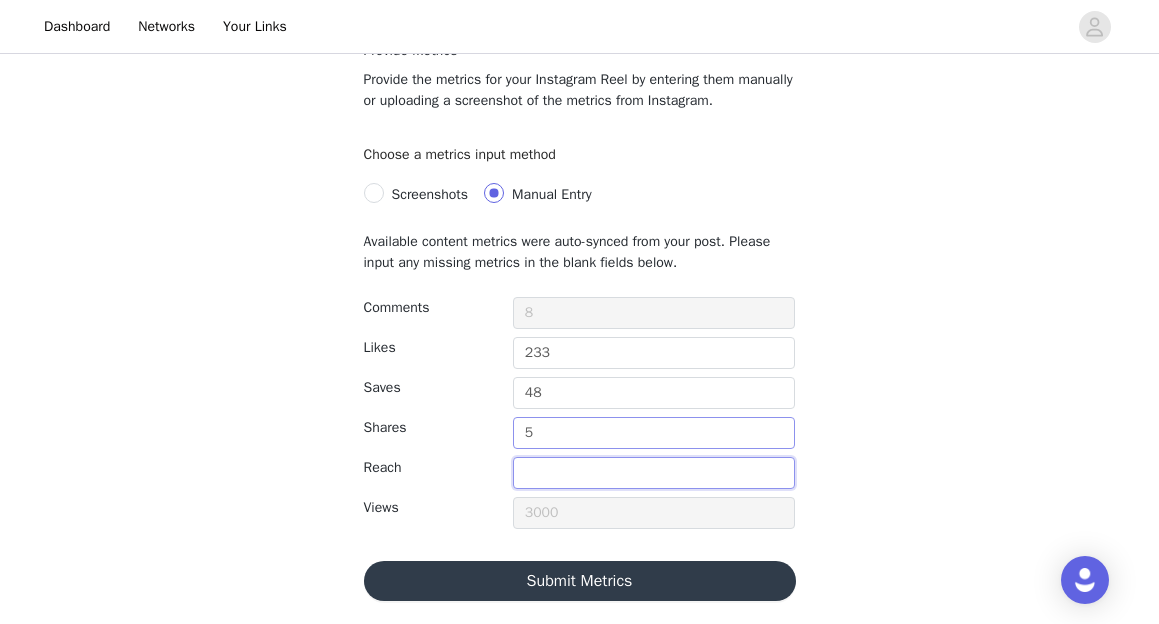 paste on "3" 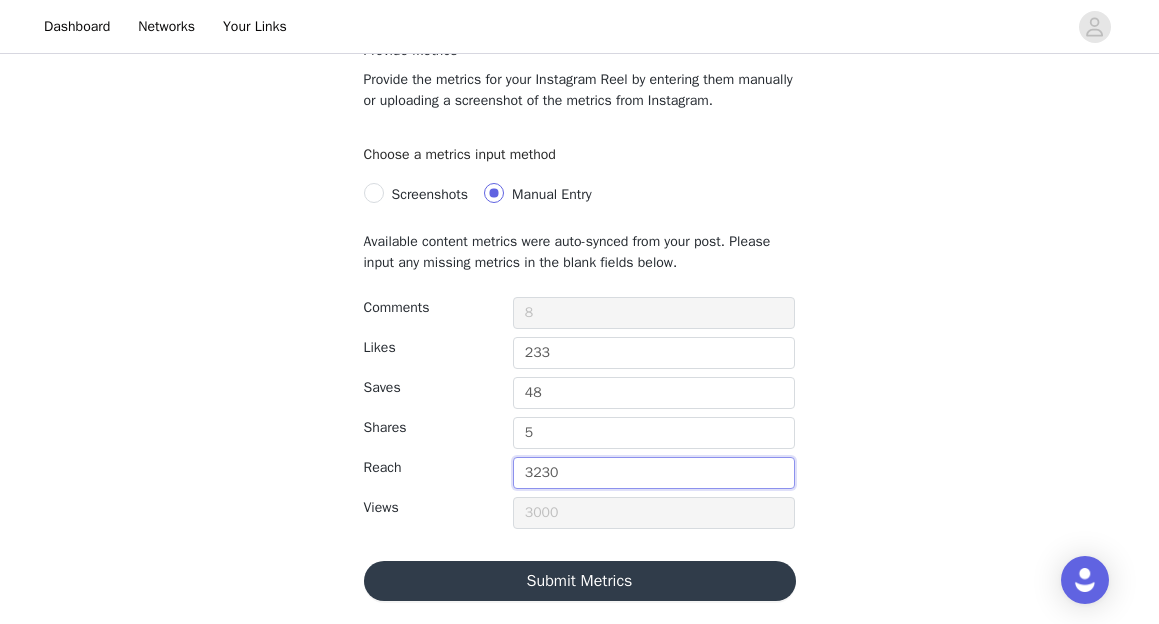 type on "3230" 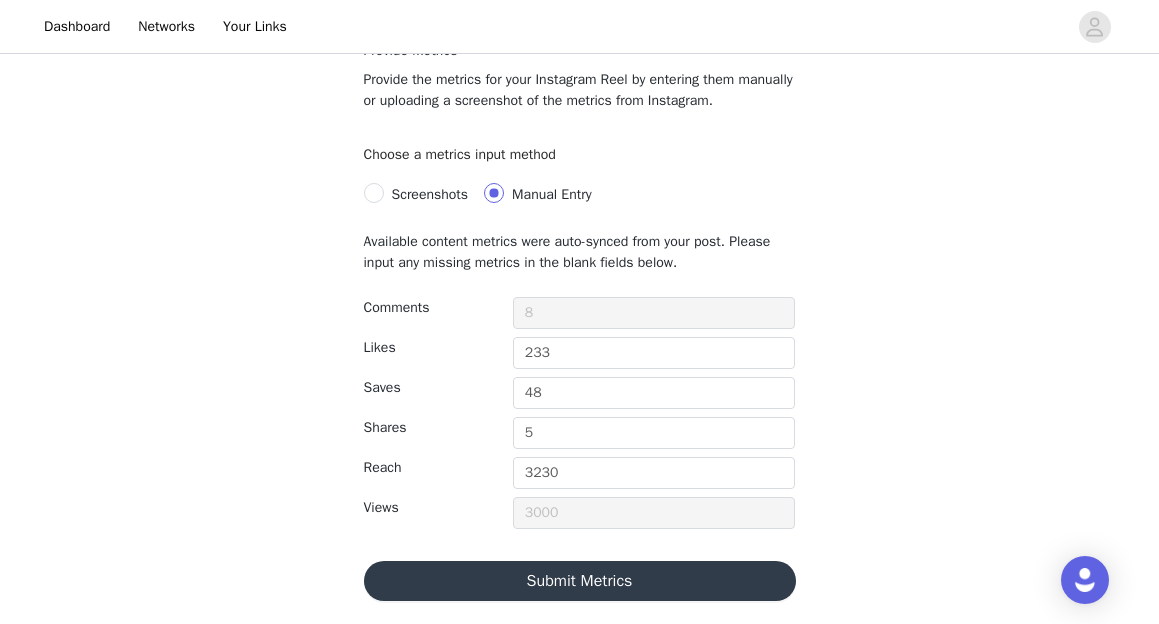 click on "Submit Metrics" at bounding box center (580, 581) 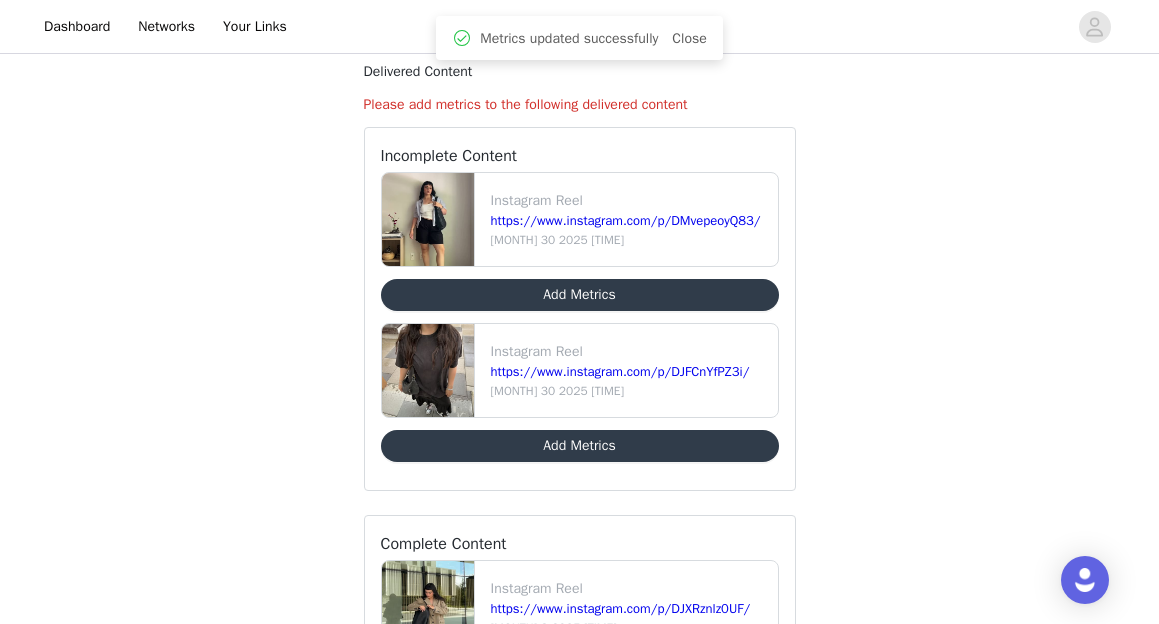 scroll, scrollTop: 161, scrollLeft: 0, axis: vertical 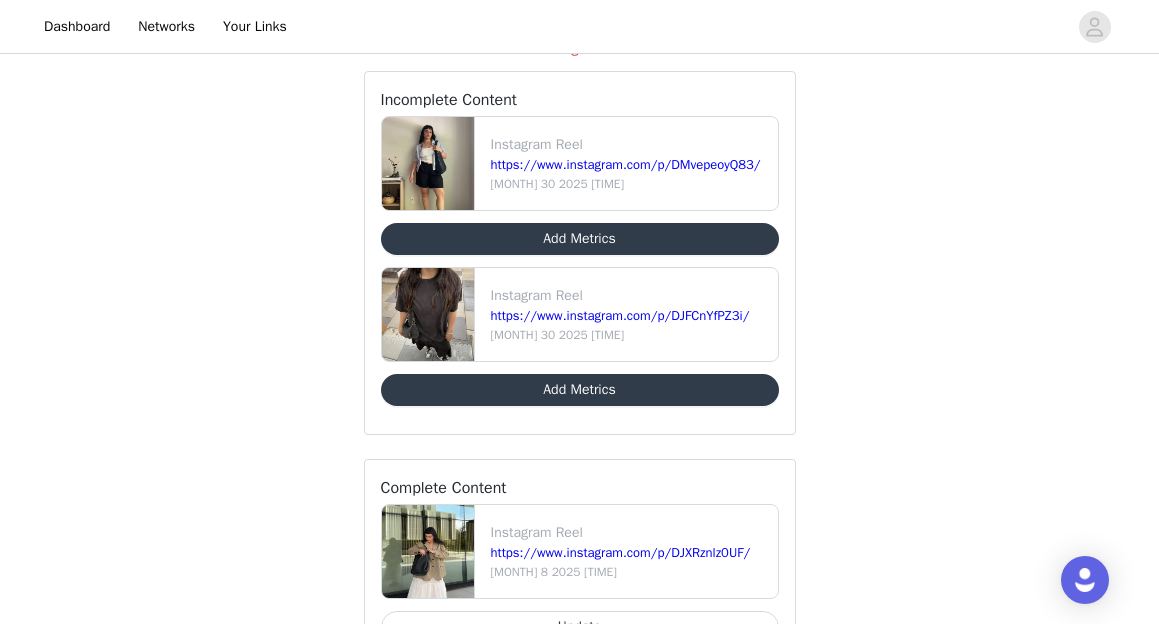 click on "Add Metrics" at bounding box center [580, 390] 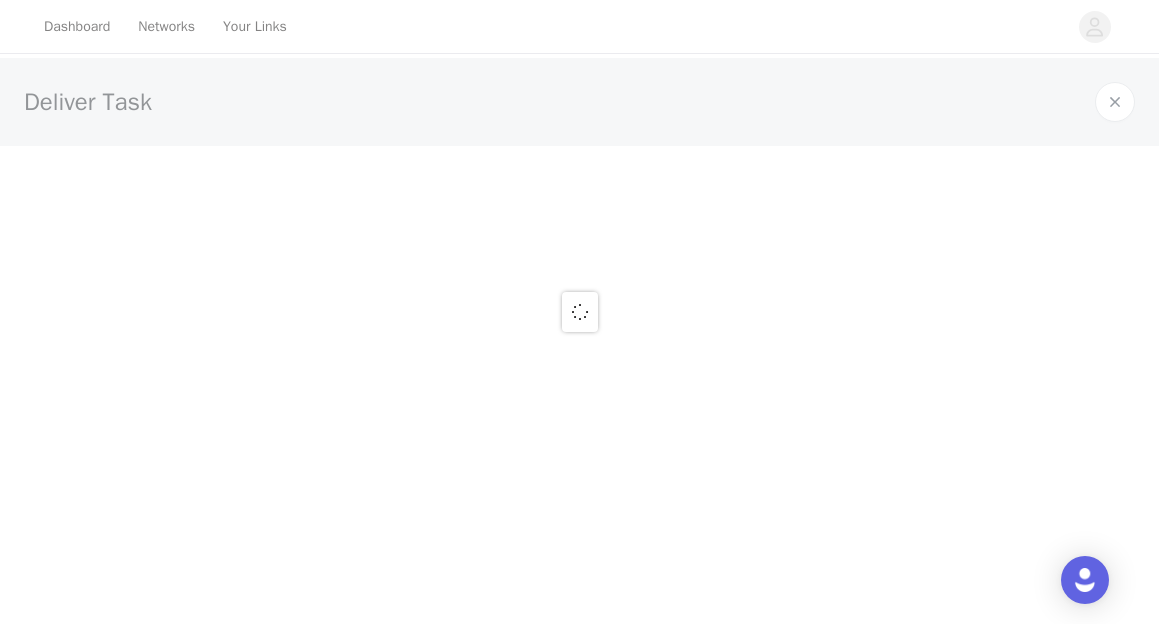 scroll, scrollTop: 0, scrollLeft: 0, axis: both 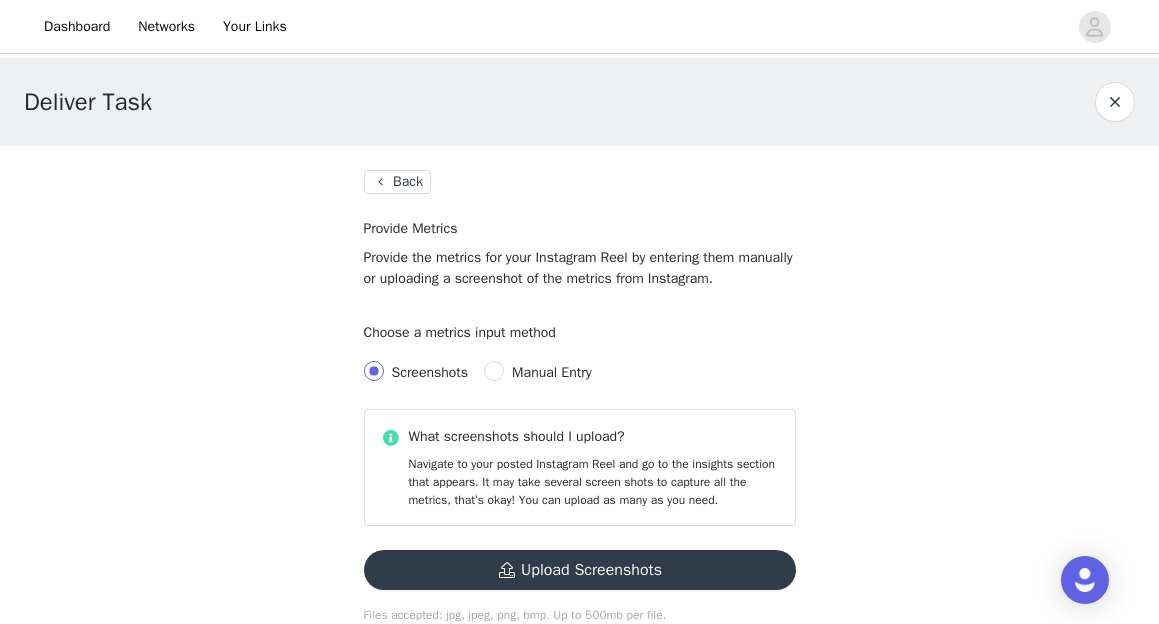click on "Manual Entry" at bounding box center [551, 372] 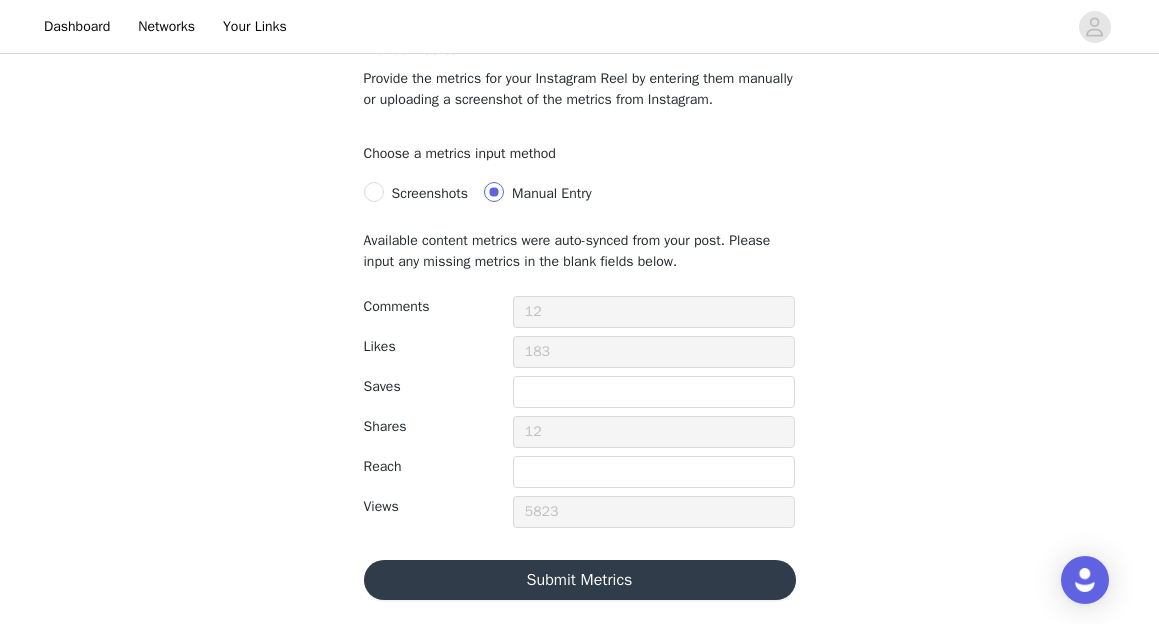 scroll, scrollTop: 178, scrollLeft: 0, axis: vertical 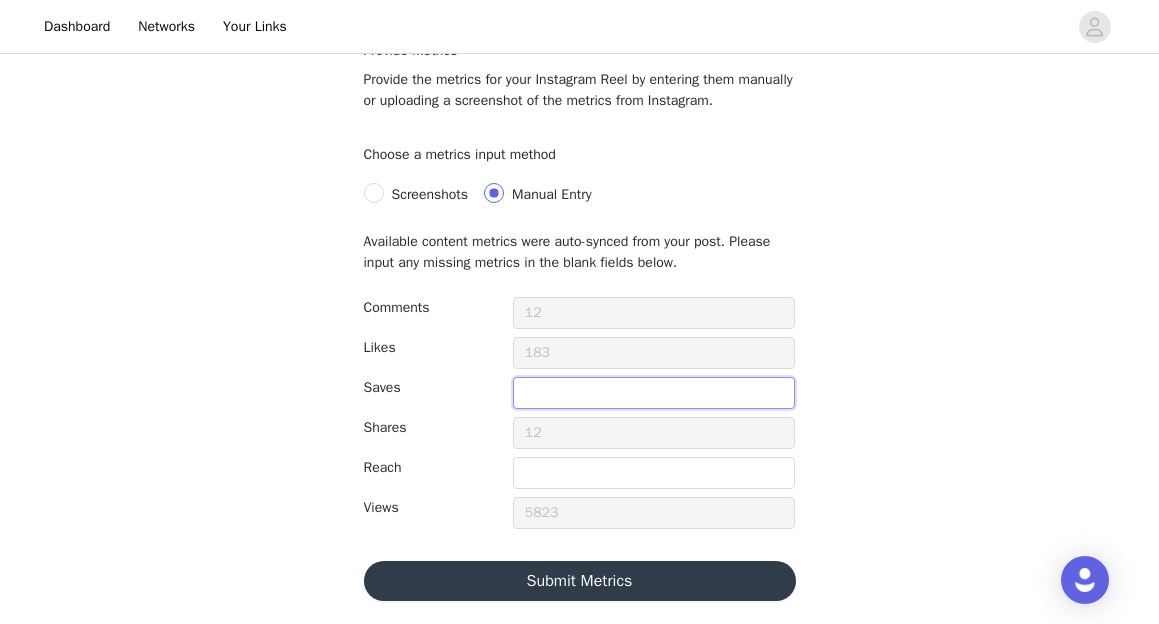 click at bounding box center (654, 393) 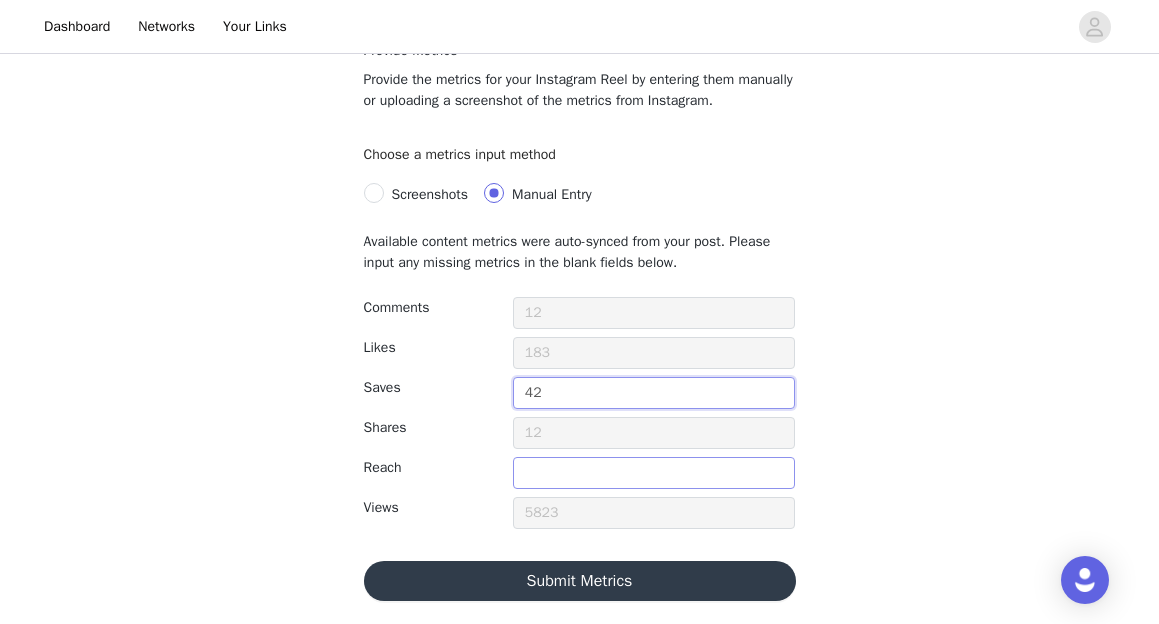 type on "42" 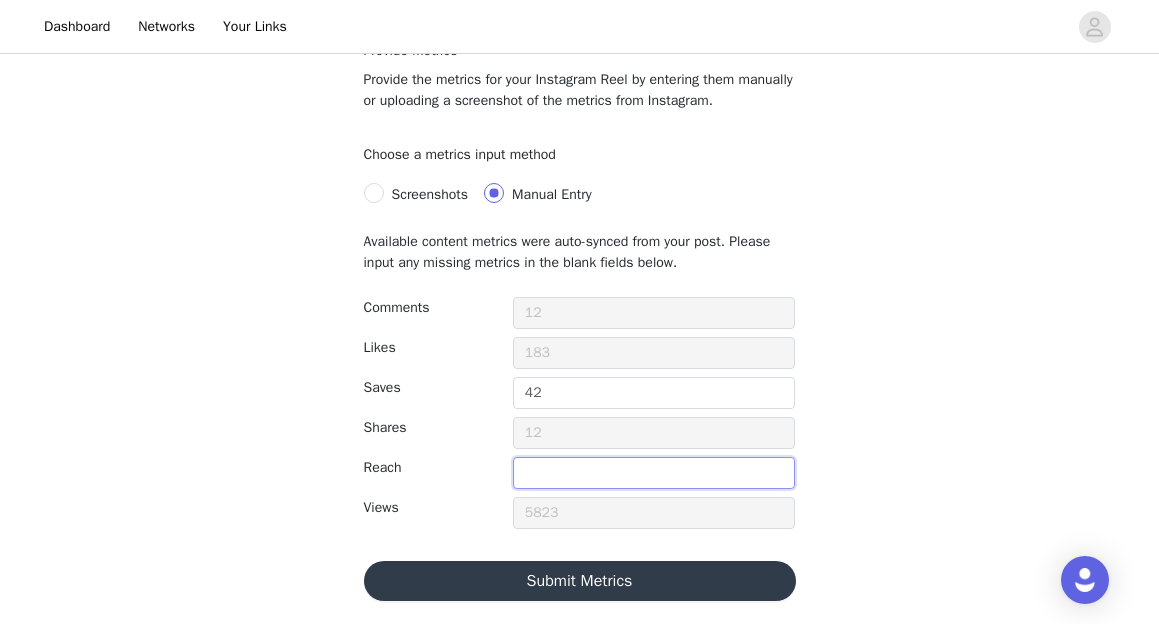 click at bounding box center [654, 473] 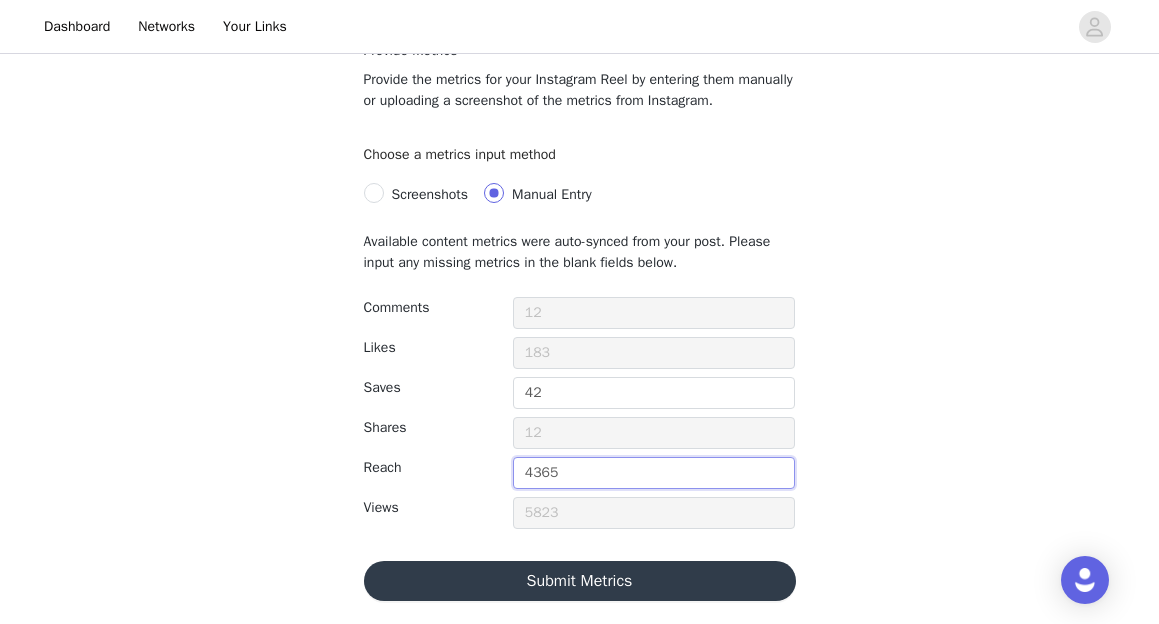 type on "4365" 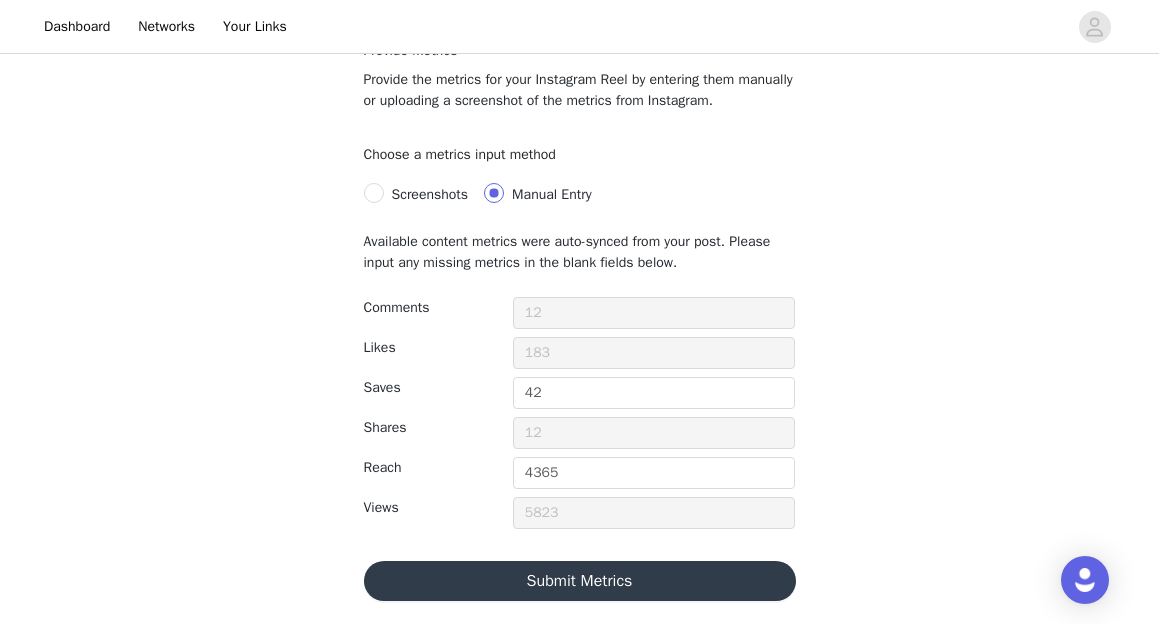 click on "Submit Metrics" at bounding box center [580, 581] 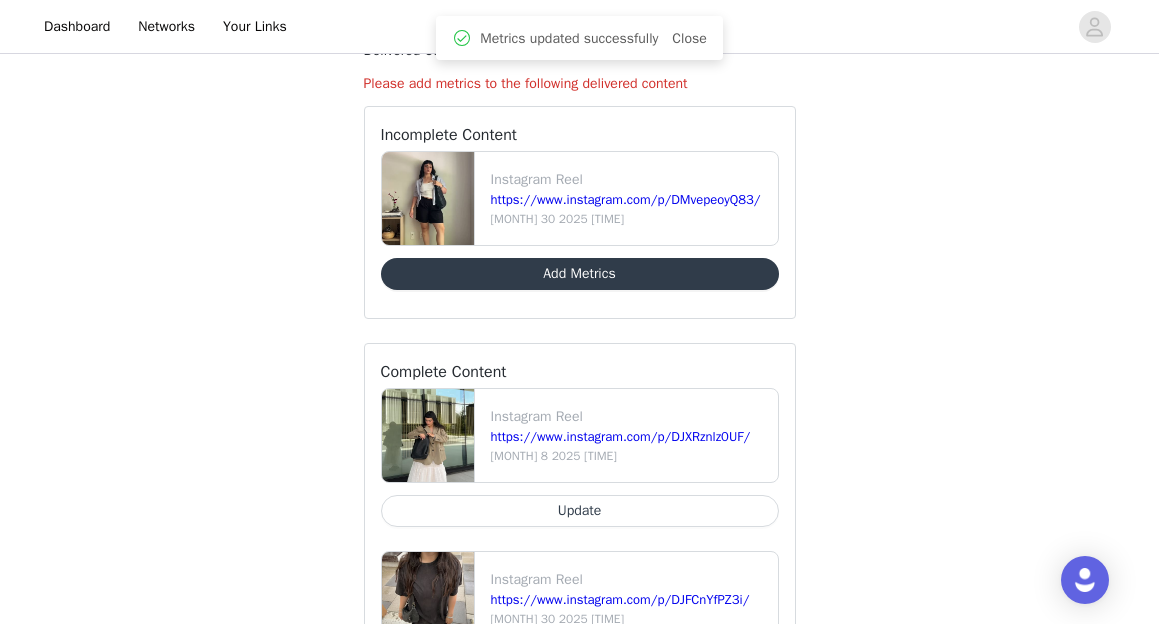scroll, scrollTop: 129, scrollLeft: 0, axis: vertical 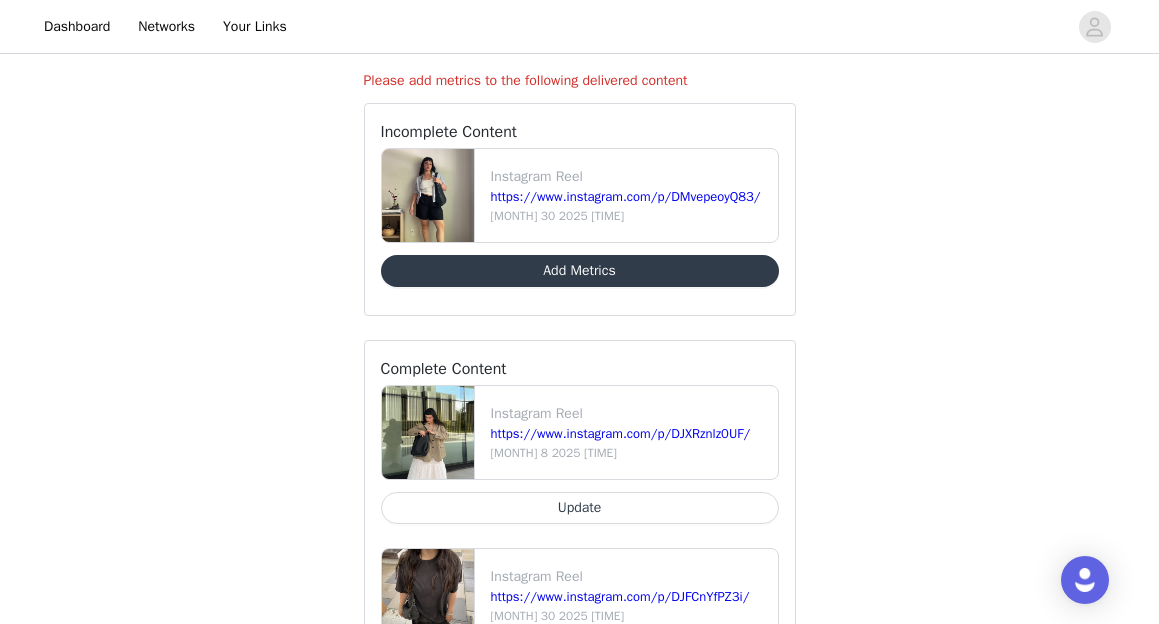 click on "Add Metrics" at bounding box center [580, 271] 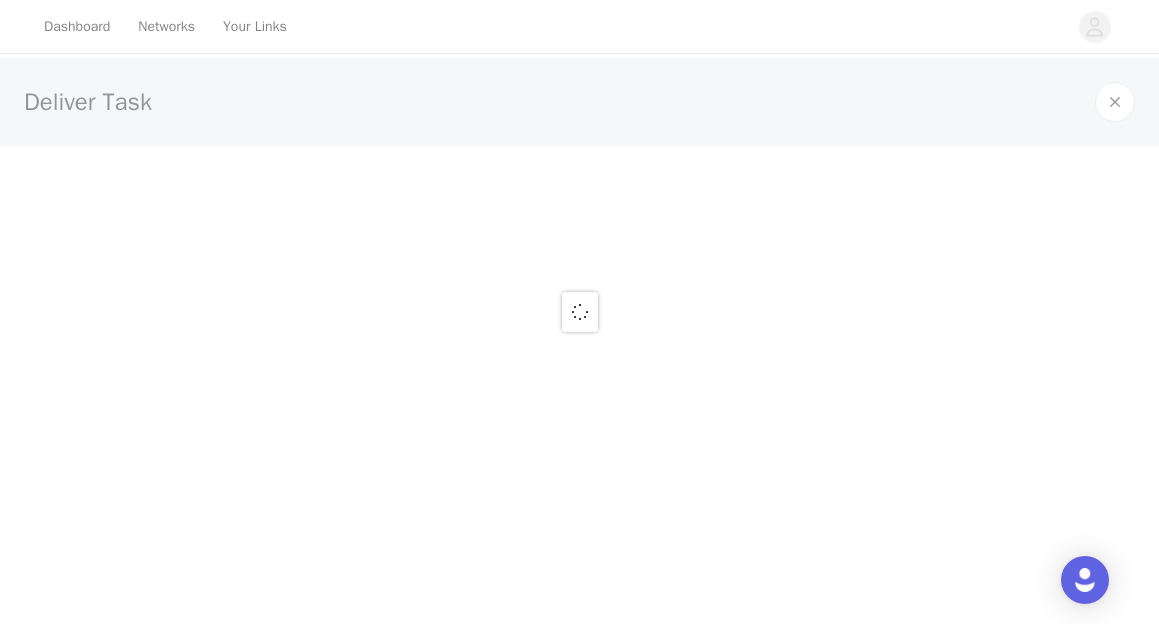 scroll, scrollTop: 0, scrollLeft: 0, axis: both 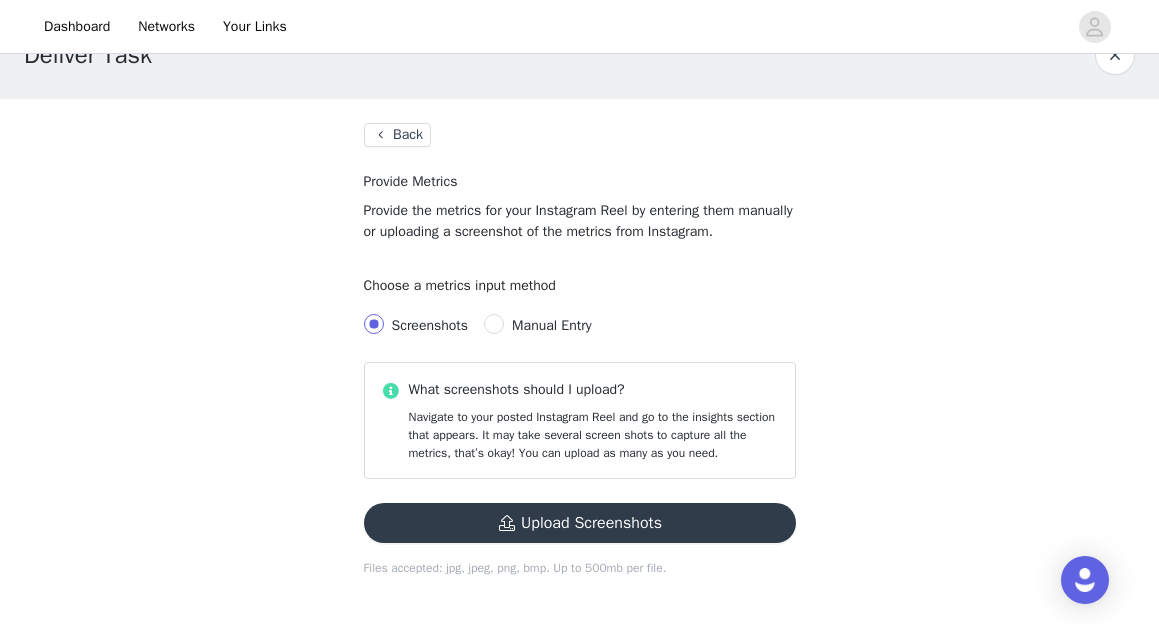 click on "Manual Entry" at bounding box center [551, 325] 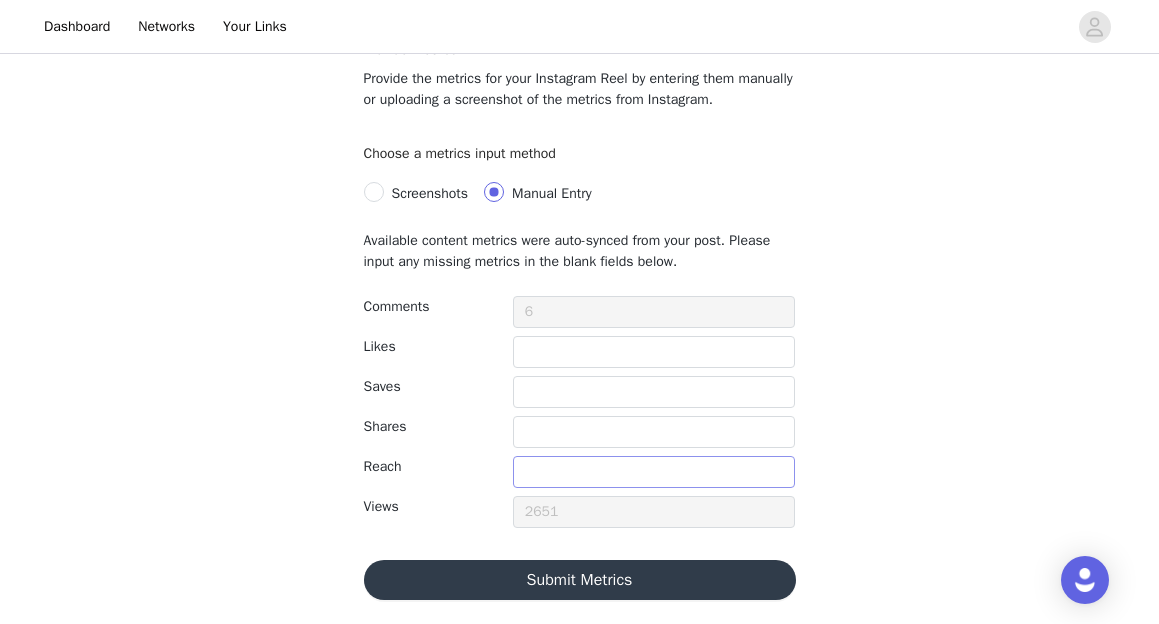 scroll, scrollTop: 178, scrollLeft: 0, axis: vertical 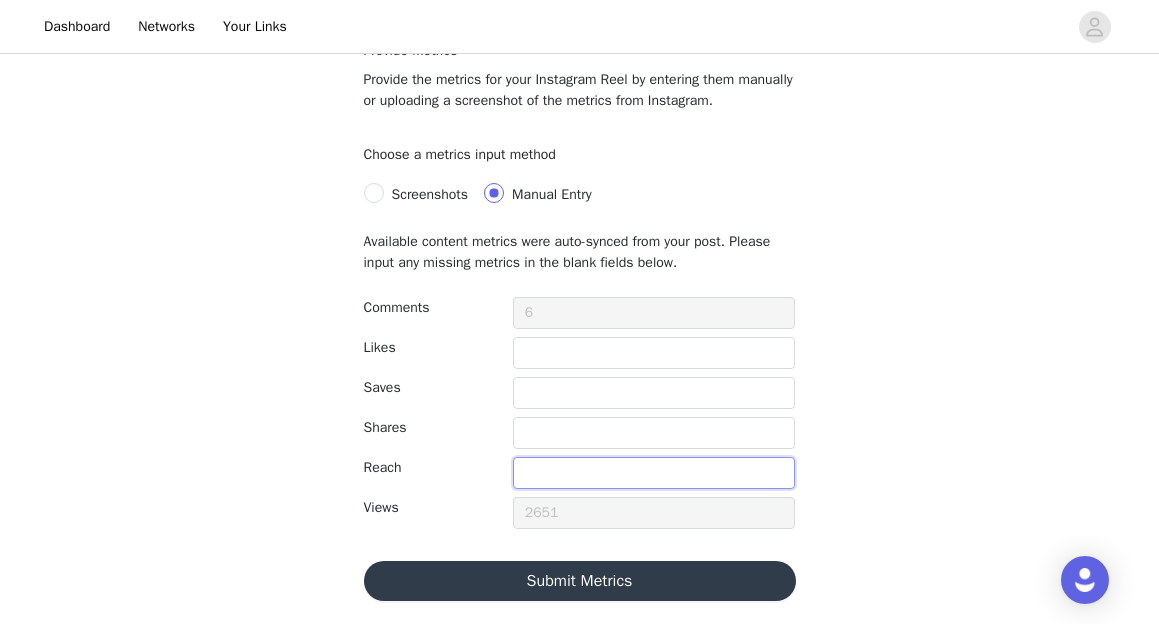 click at bounding box center [654, 473] 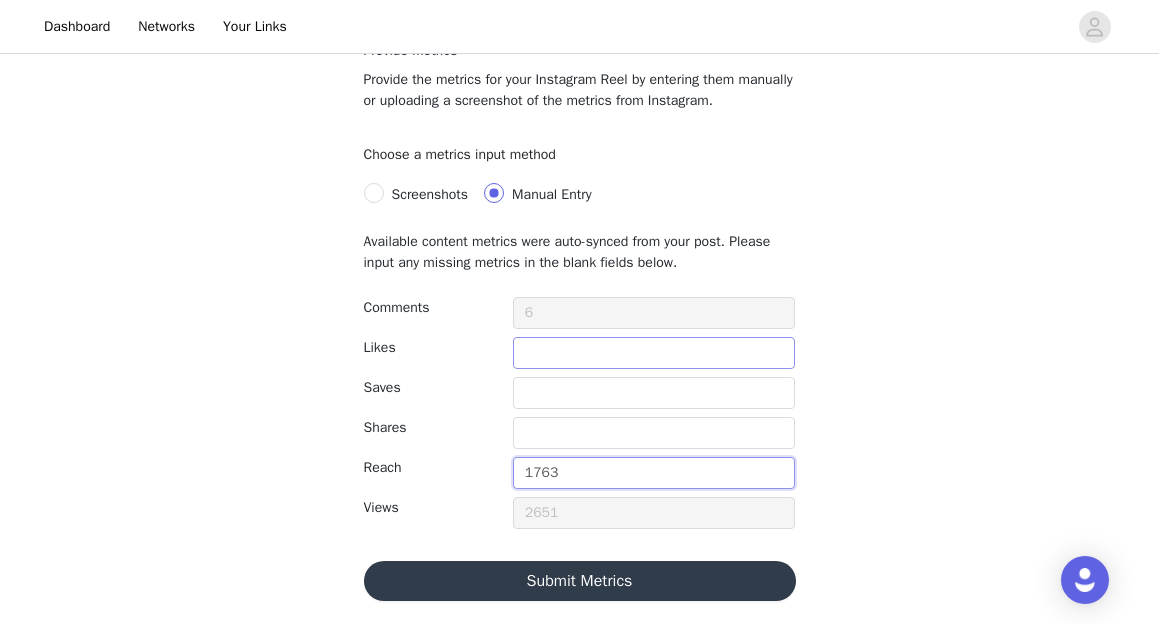 type on "1763" 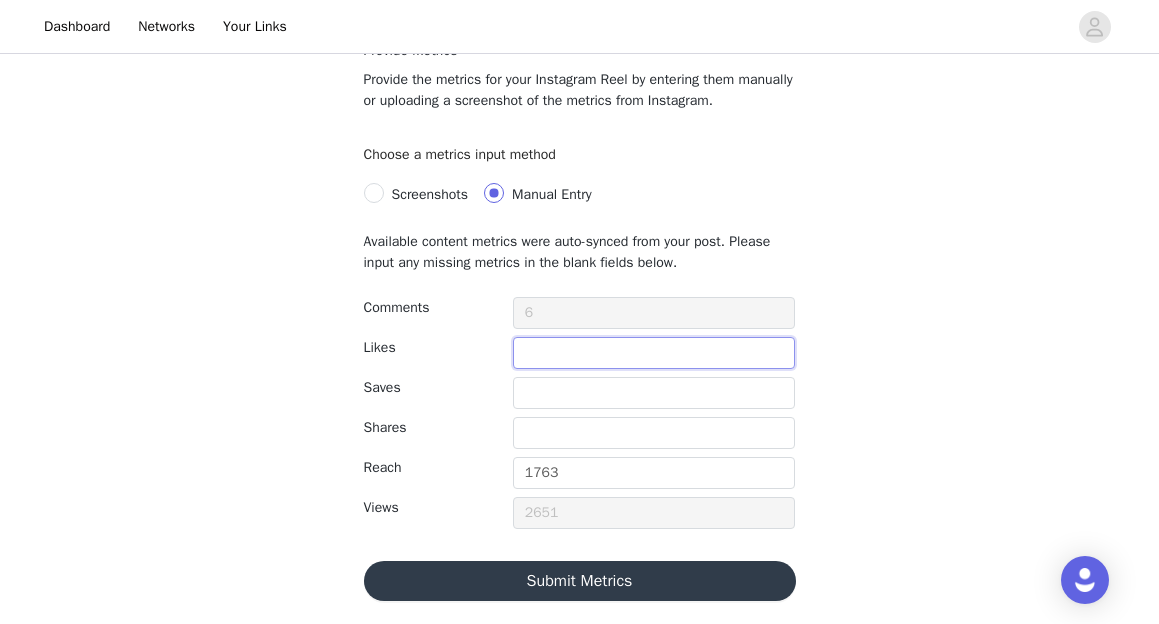 click at bounding box center [654, 353] 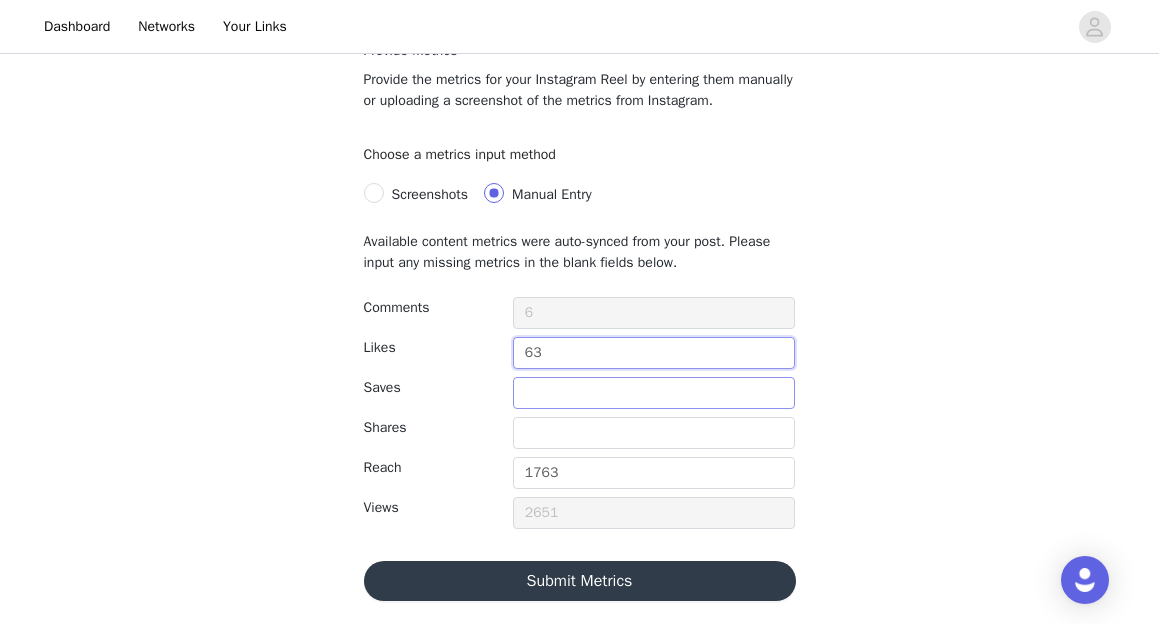 type on "63" 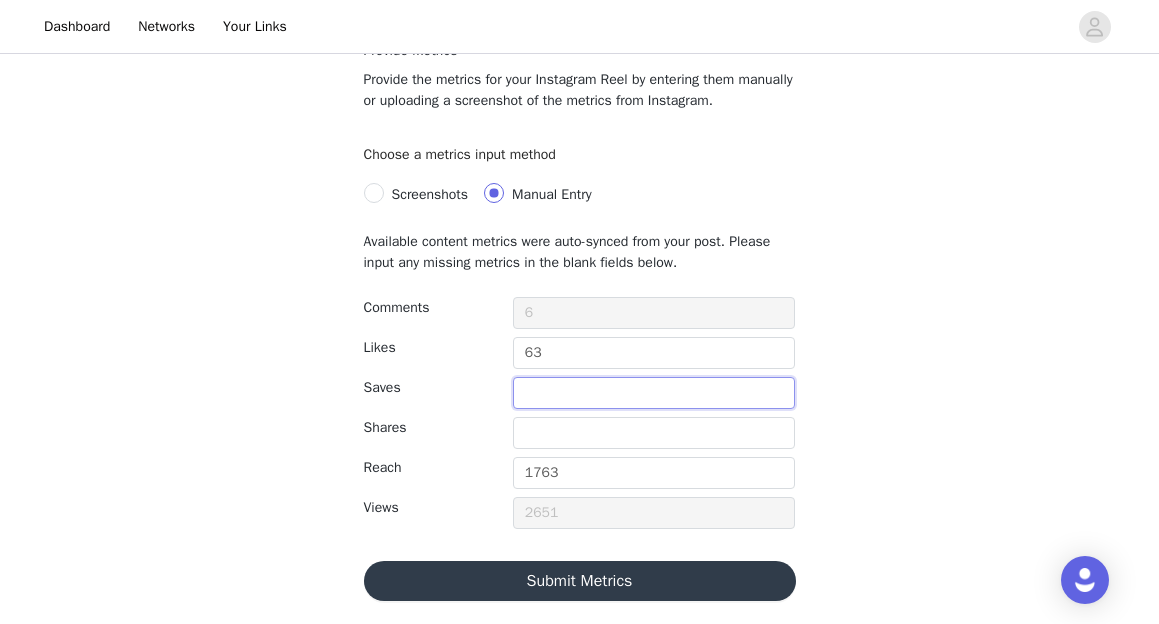 click at bounding box center (654, 393) 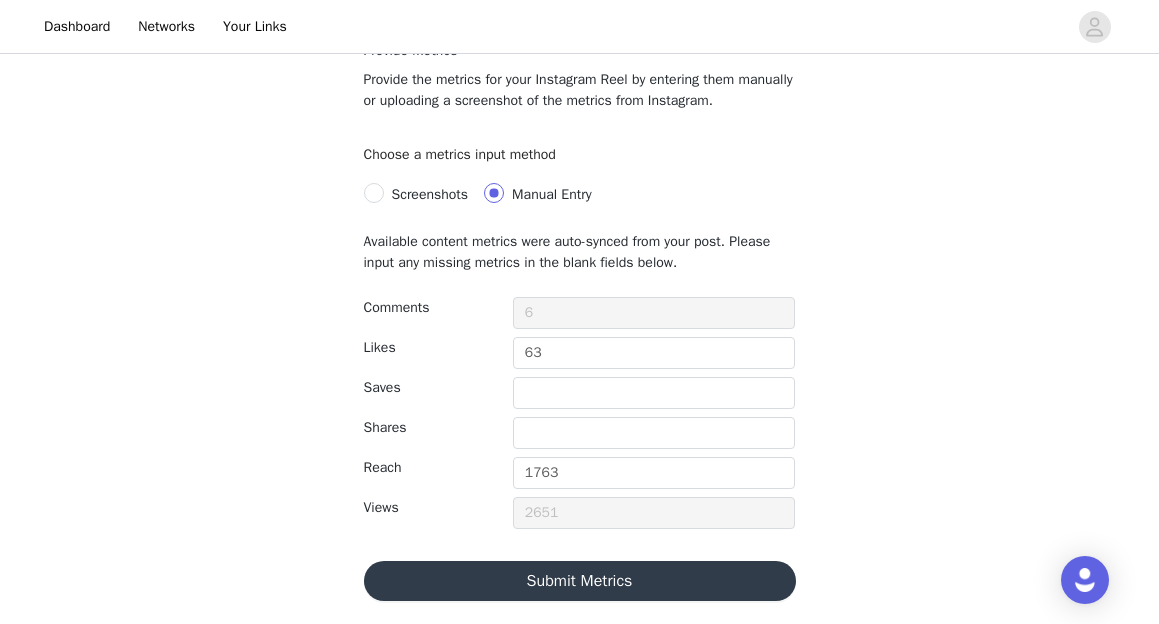 click at bounding box center [683, 26] 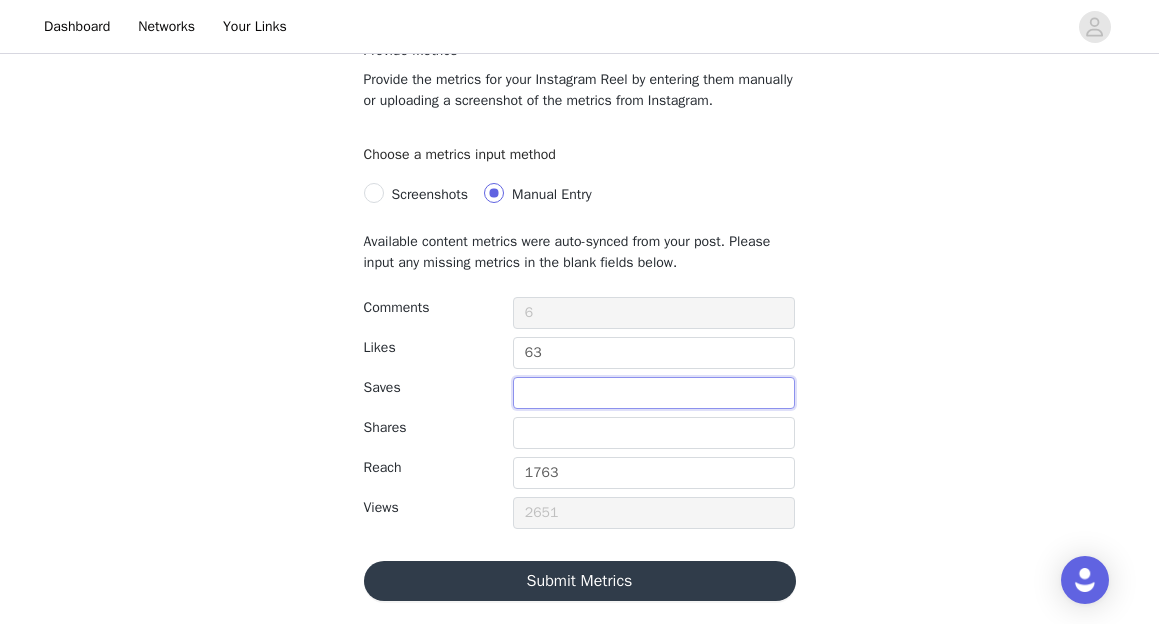 click at bounding box center (654, 393) 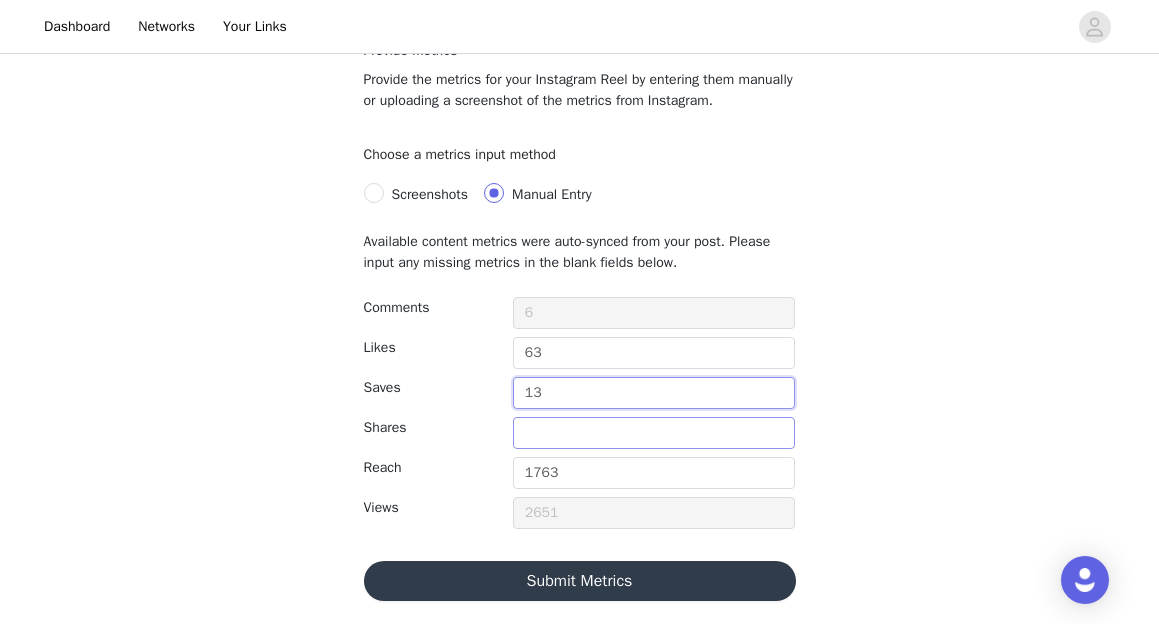 type on "13" 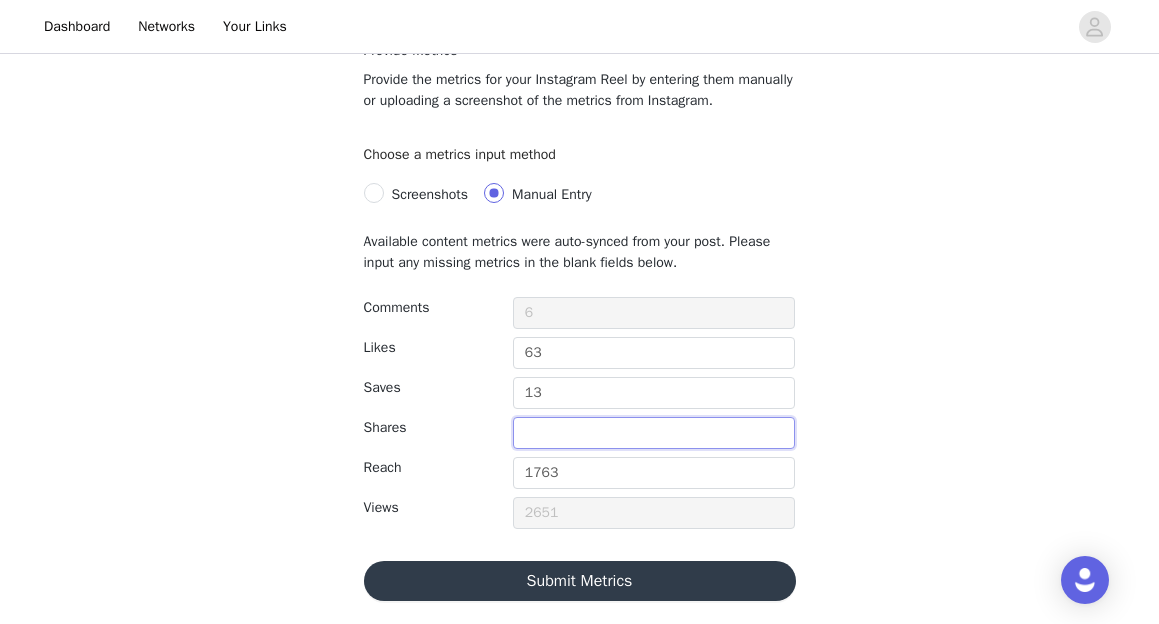 click at bounding box center (654, 433) 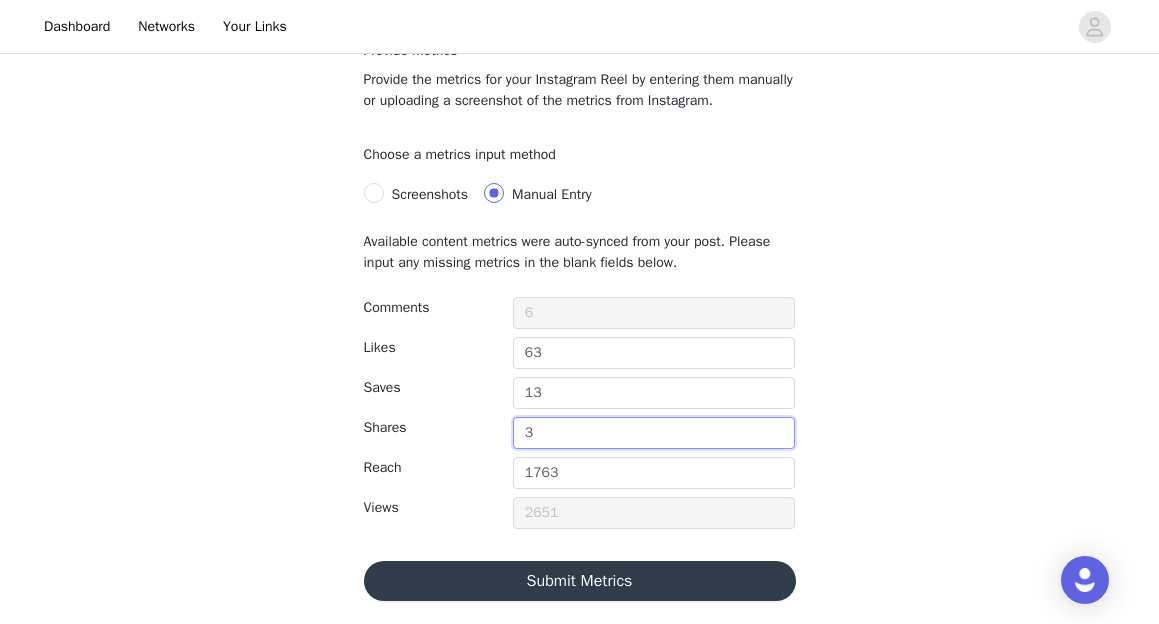 type on "3" 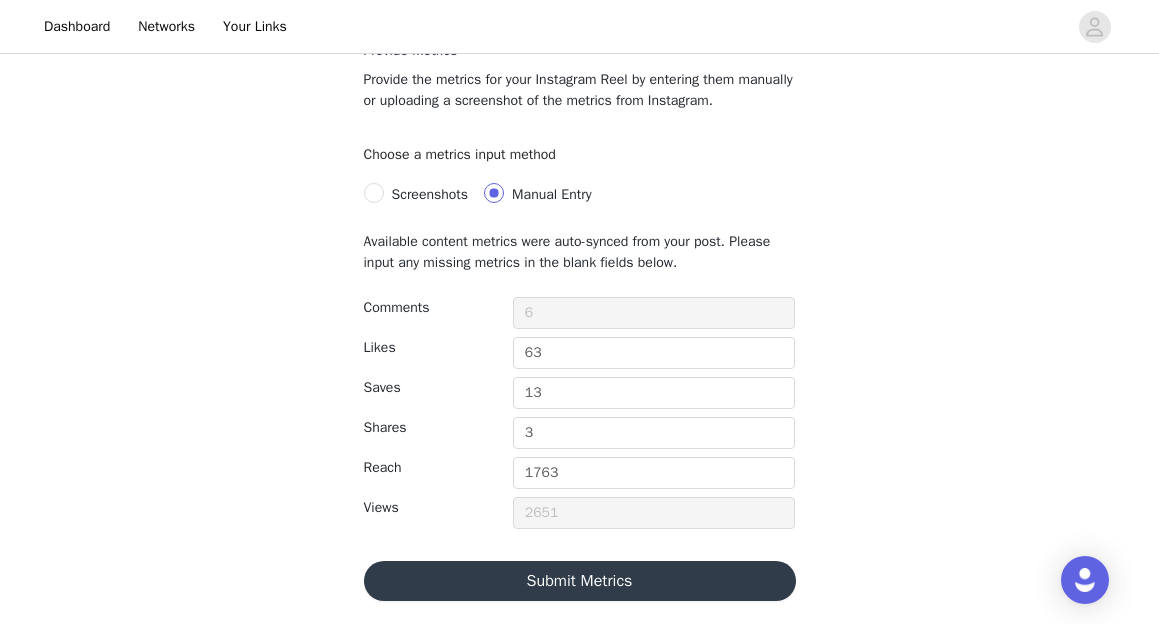 click on "Submit Metrics" at bounding box center [580, 581] 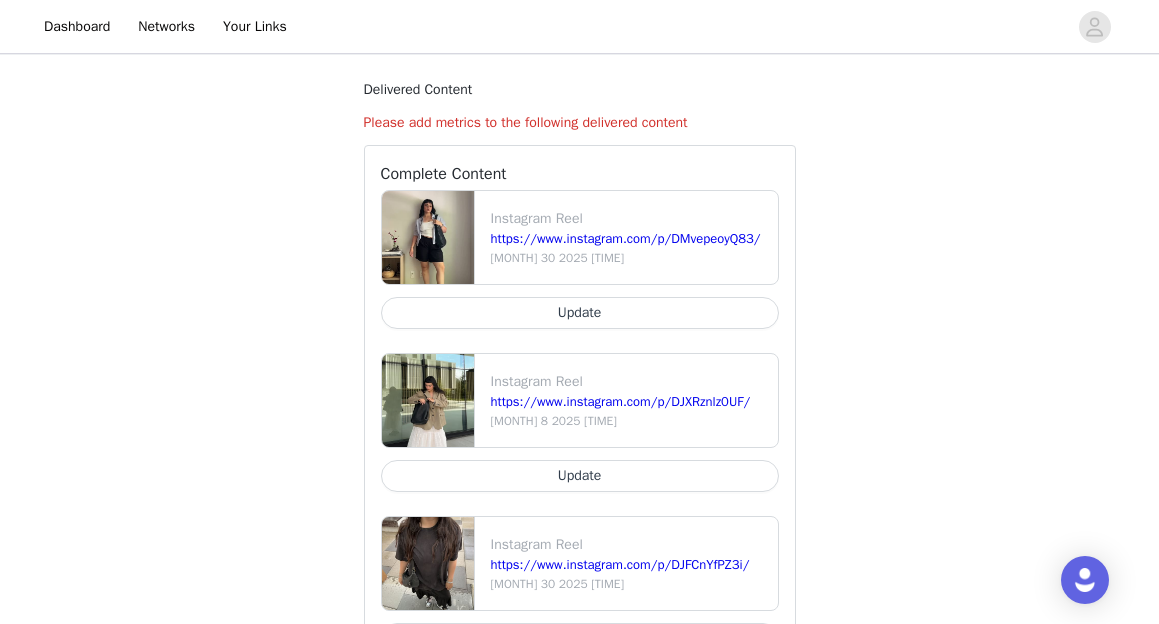 scroll, scrollTop: 54, scrollLeft: 0, axis: vertical 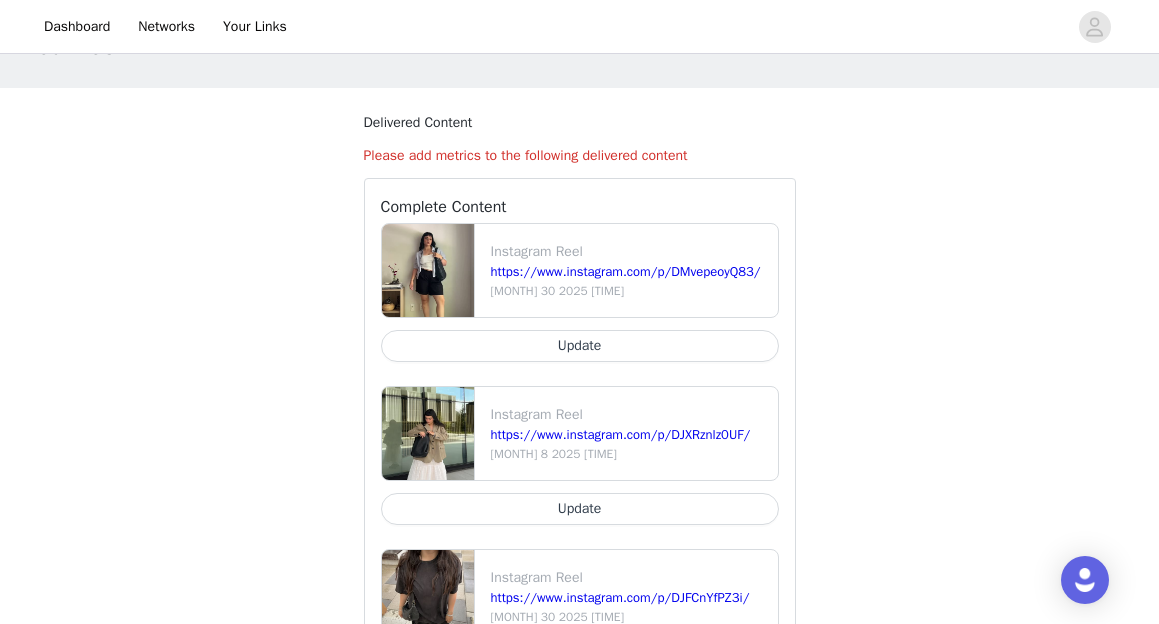 click on "Please add metrics to the following delivered content" at bounding box center [580, 155] 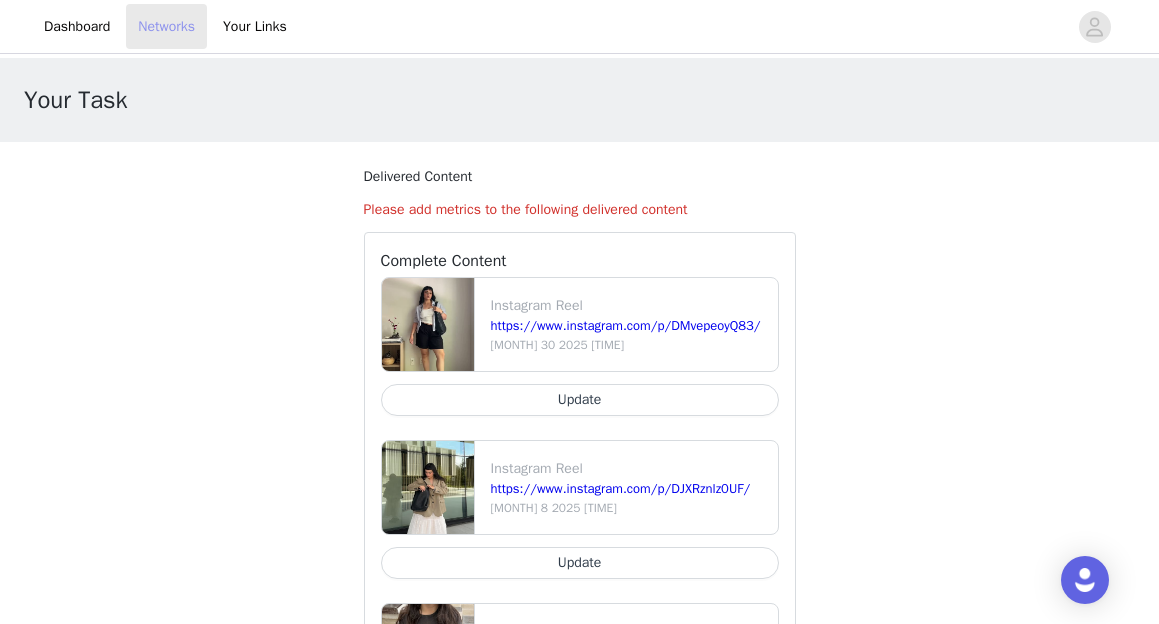 scroll, scrollTop: 0, scrollLeft: 0, axis: both 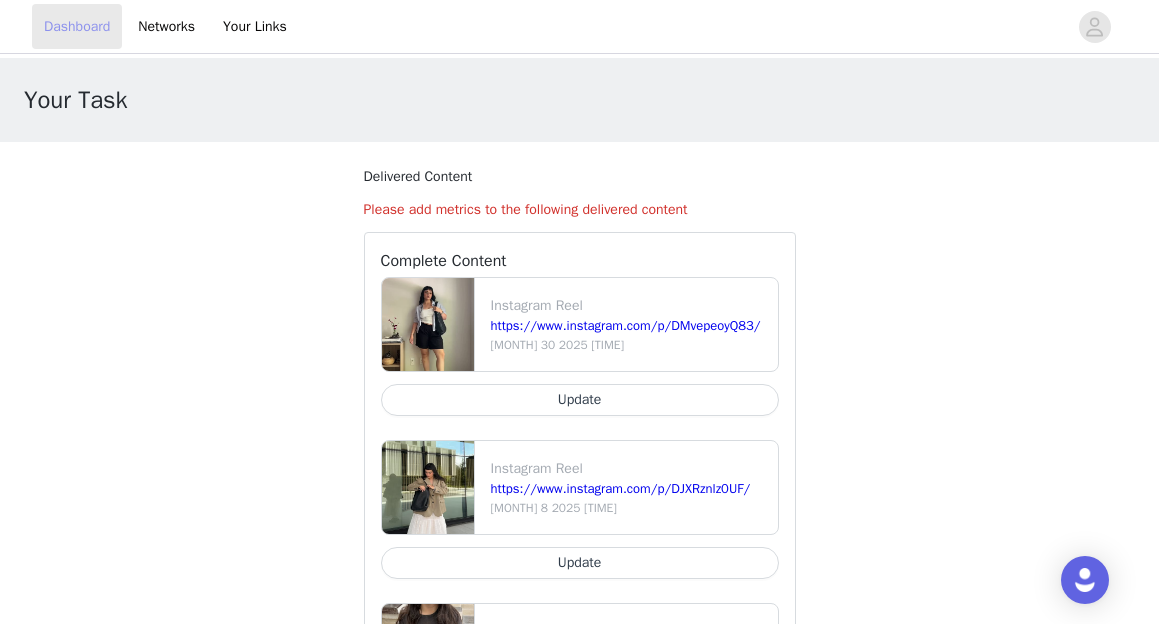 click on "Dashboard" at bounding box center (77, 26) 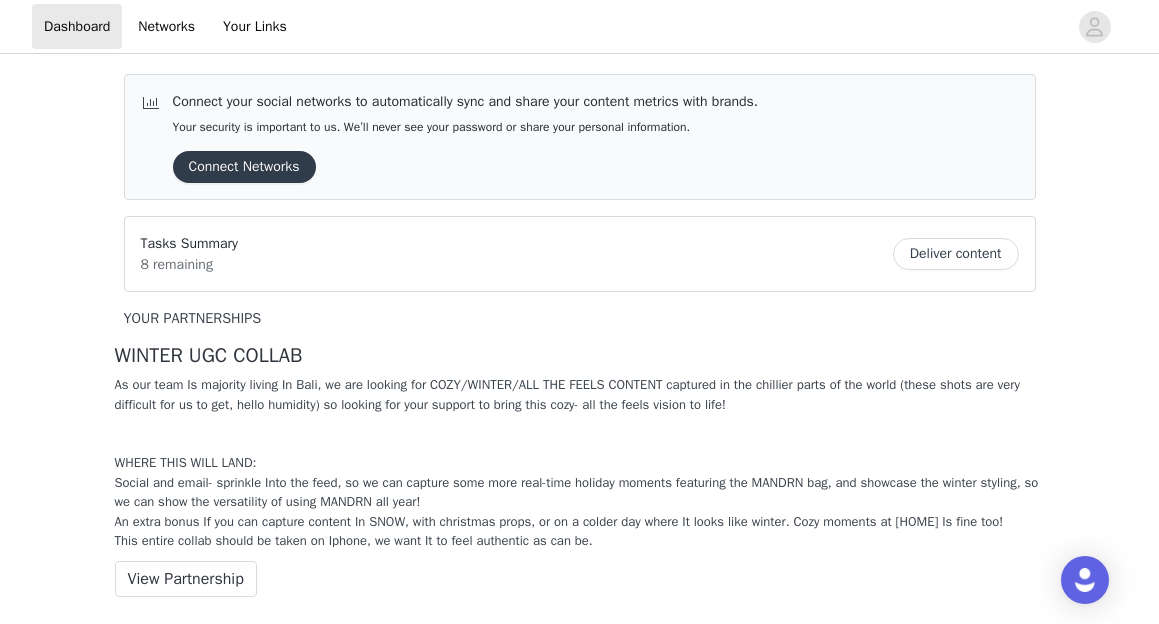click on "Deliver content" at bounding box center (956, 254) 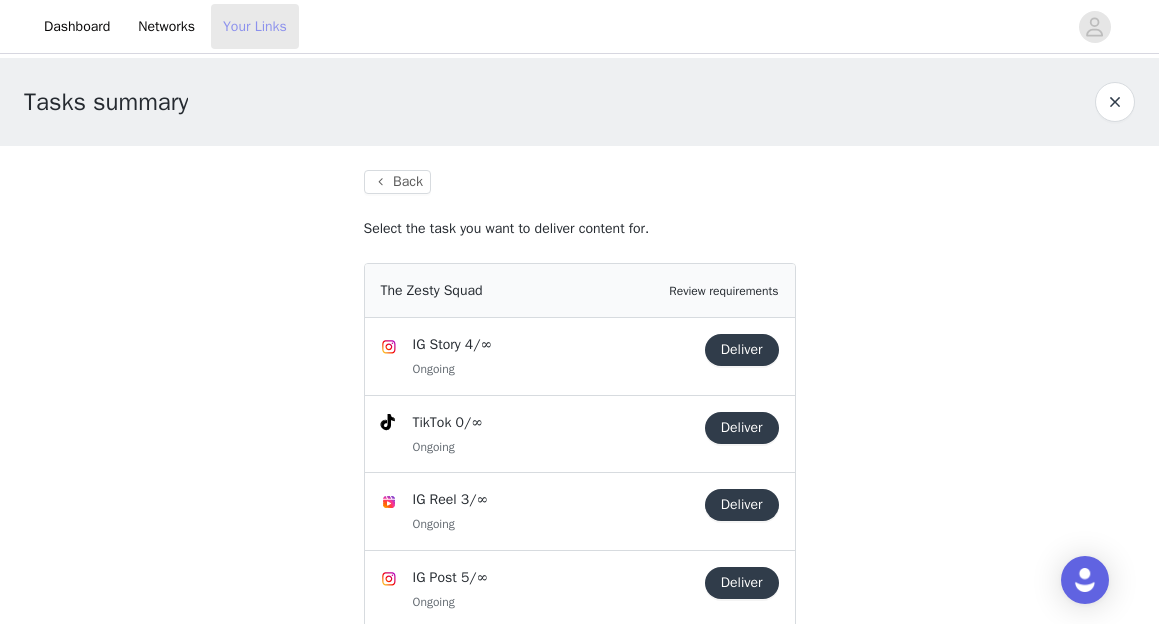 scroll, scrollTop: 0, scrollLeft: 0, axis: both 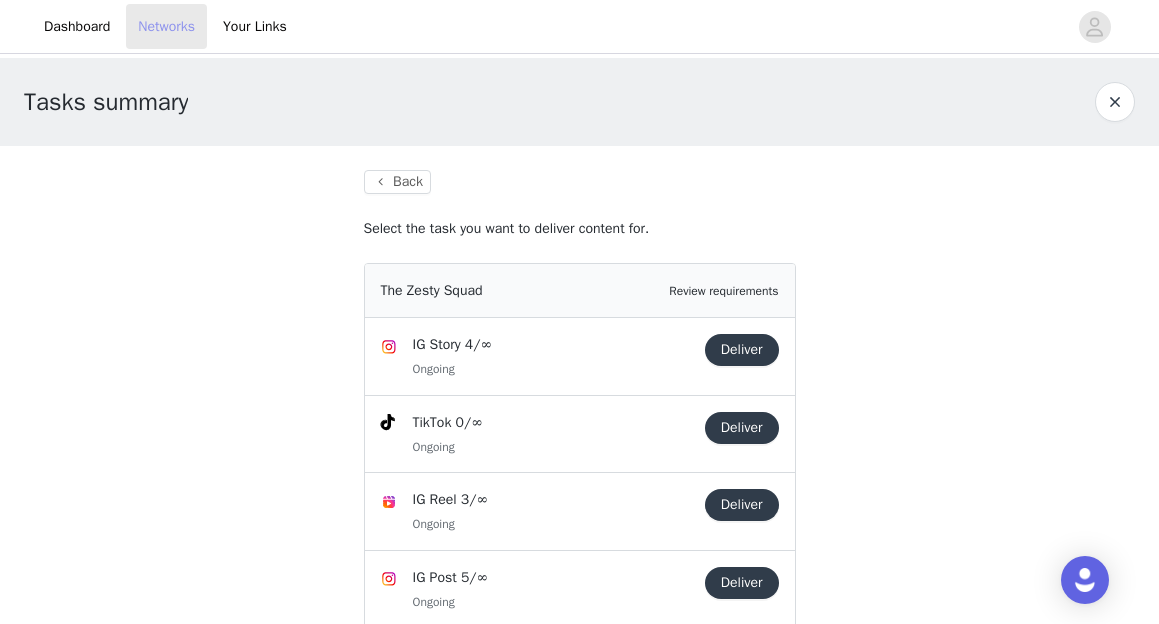 click on "Networks" at bounding box center (166, 26) 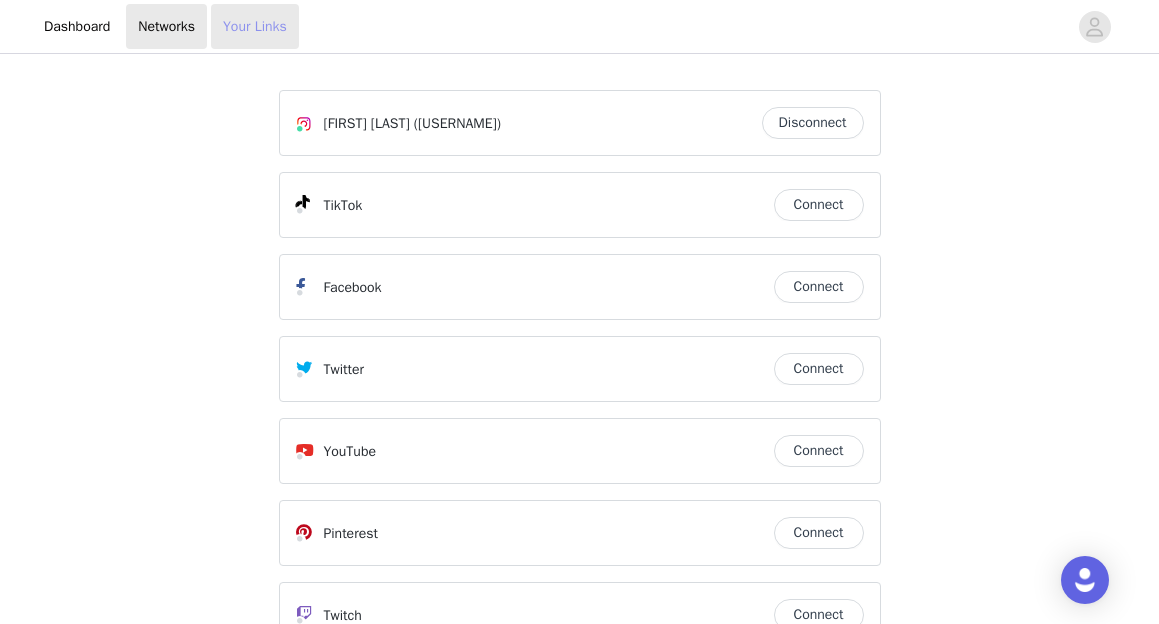 click on "Your Links" at bounding box center (255, 26) 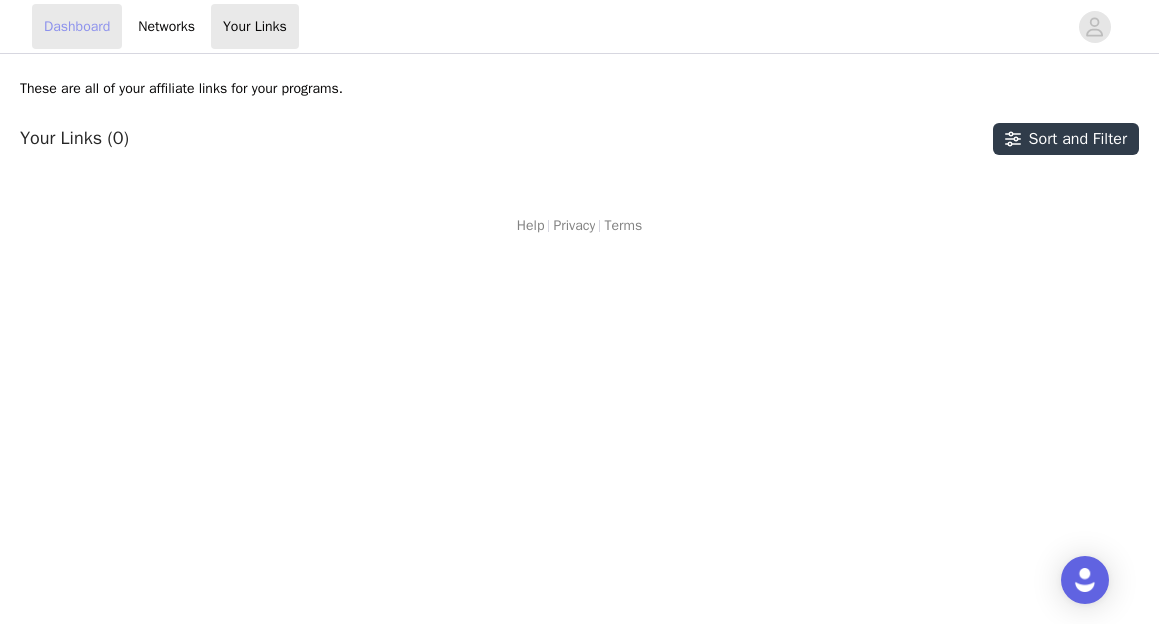 click on "Dashboard" at bounding box center [77, 26] 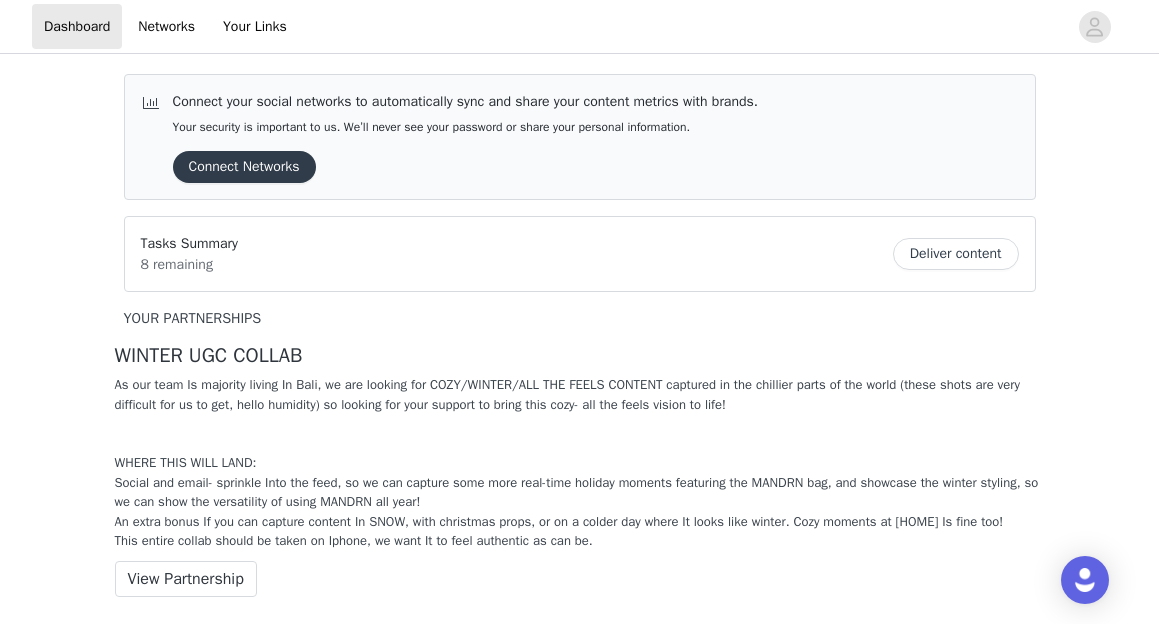scroll, scrollTop: 0, scrollLeft: 0, axis: both 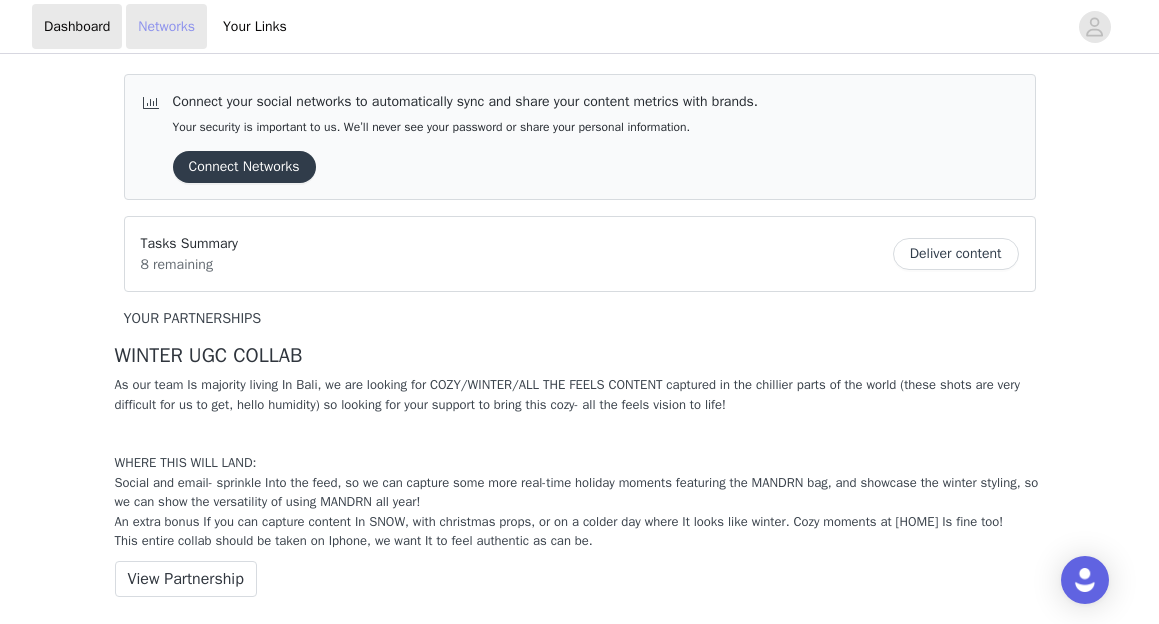 click on "Networks" at bounding box center (166, 26) 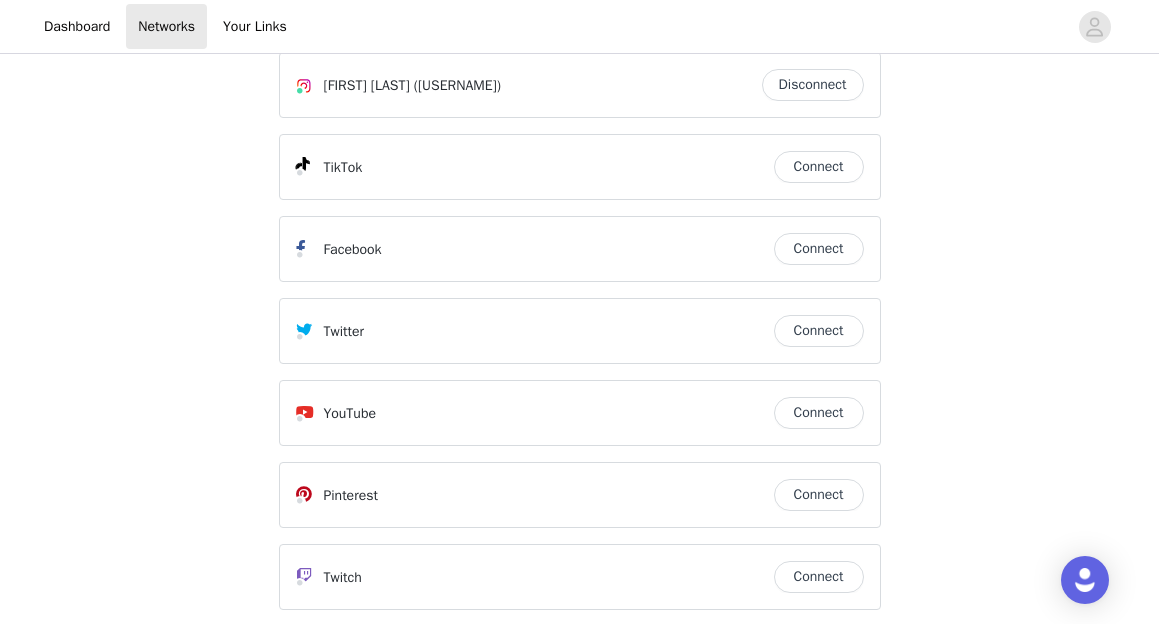 scroll, scrollTop: 56, scrollLeft: 0, axis: vertical 